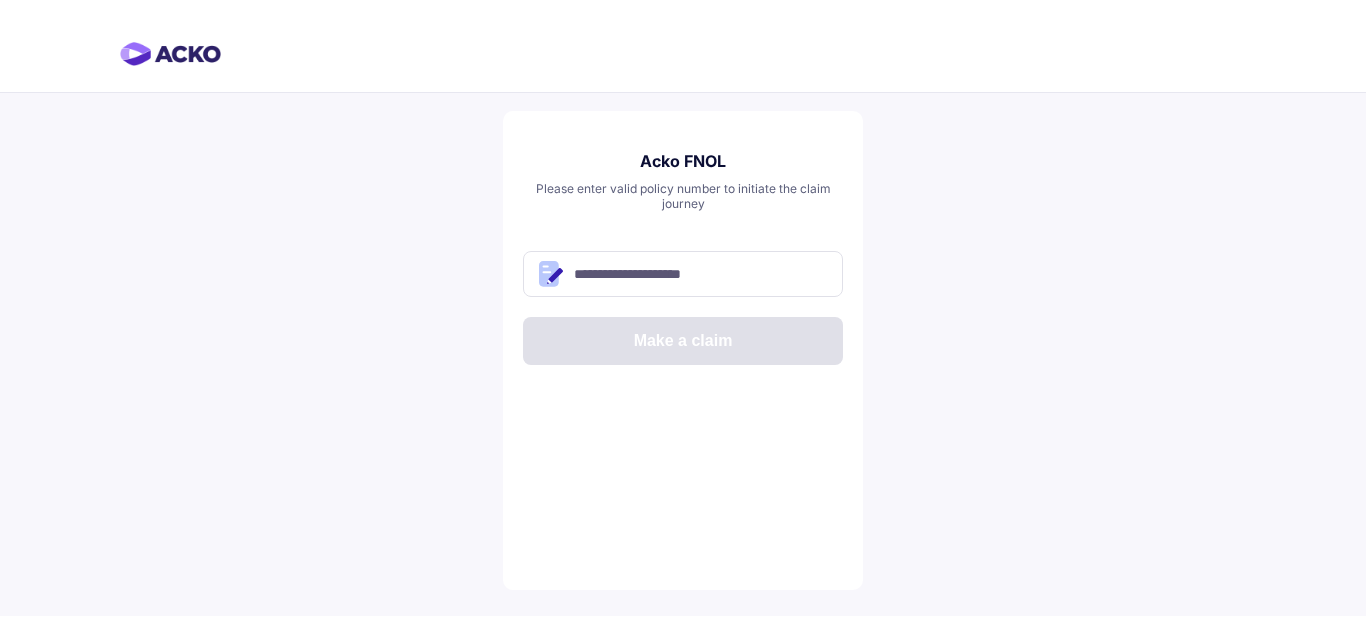 scroll, scrollTop: 0, scrollLeft: 0, axis: both 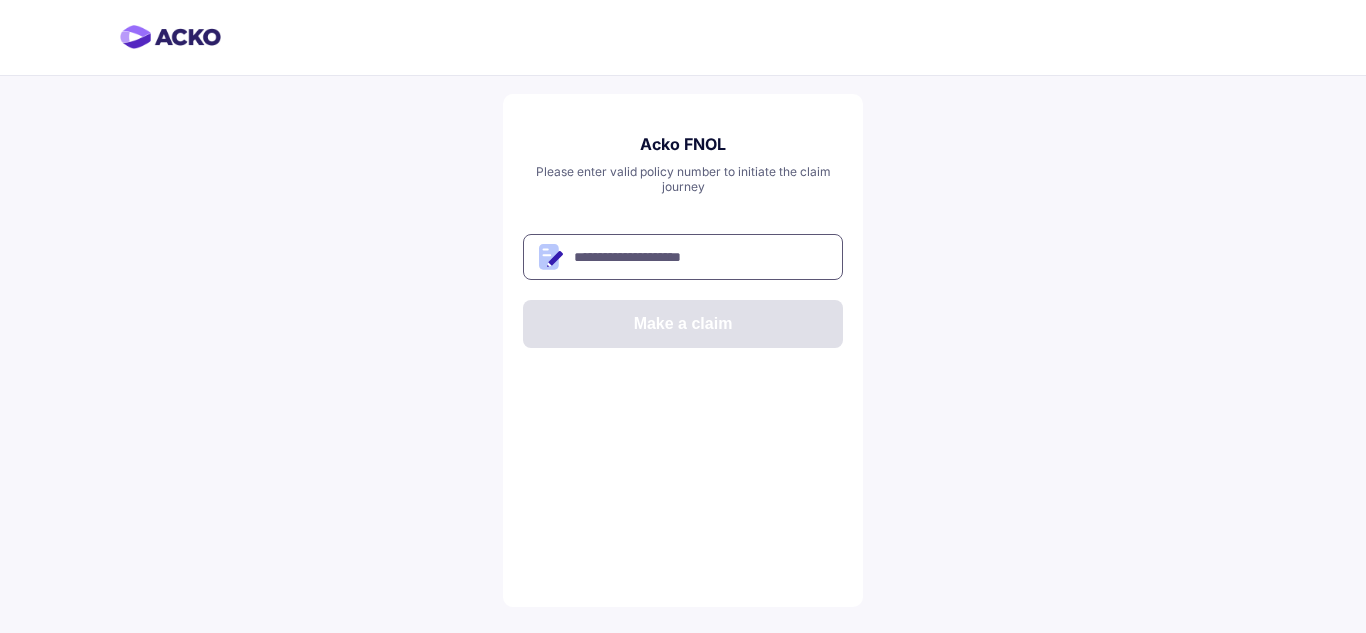 click at bounding box center (683, 257) 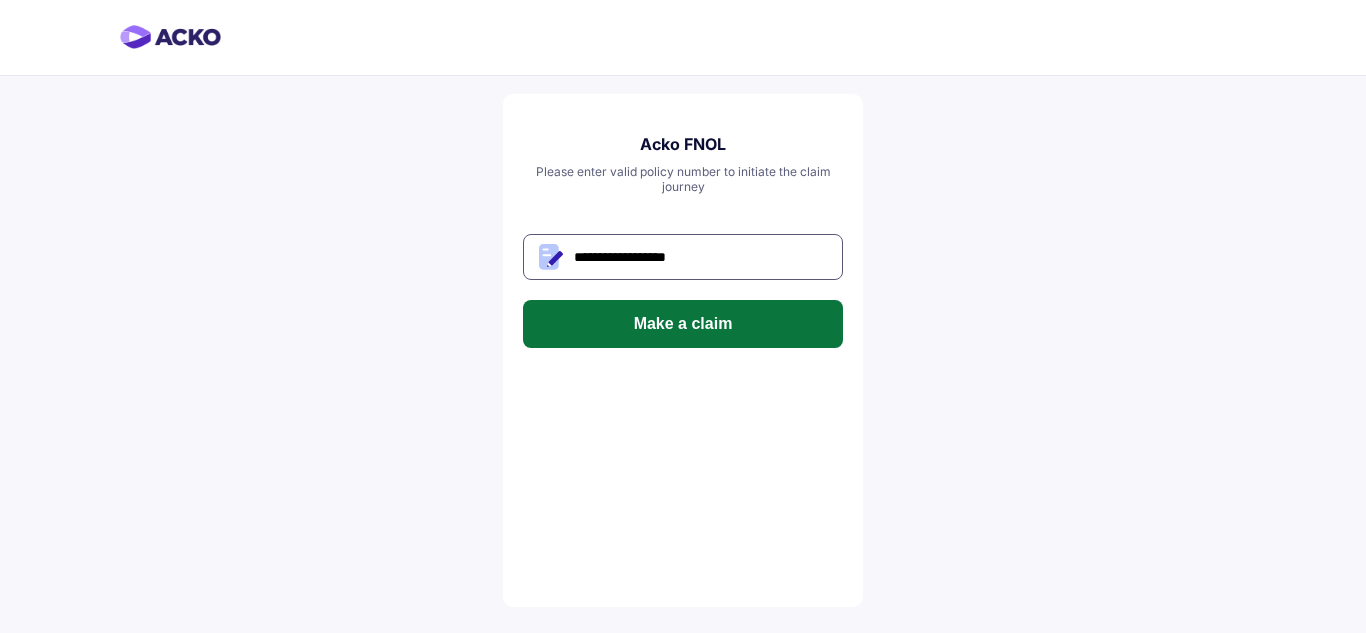 type on "**********" 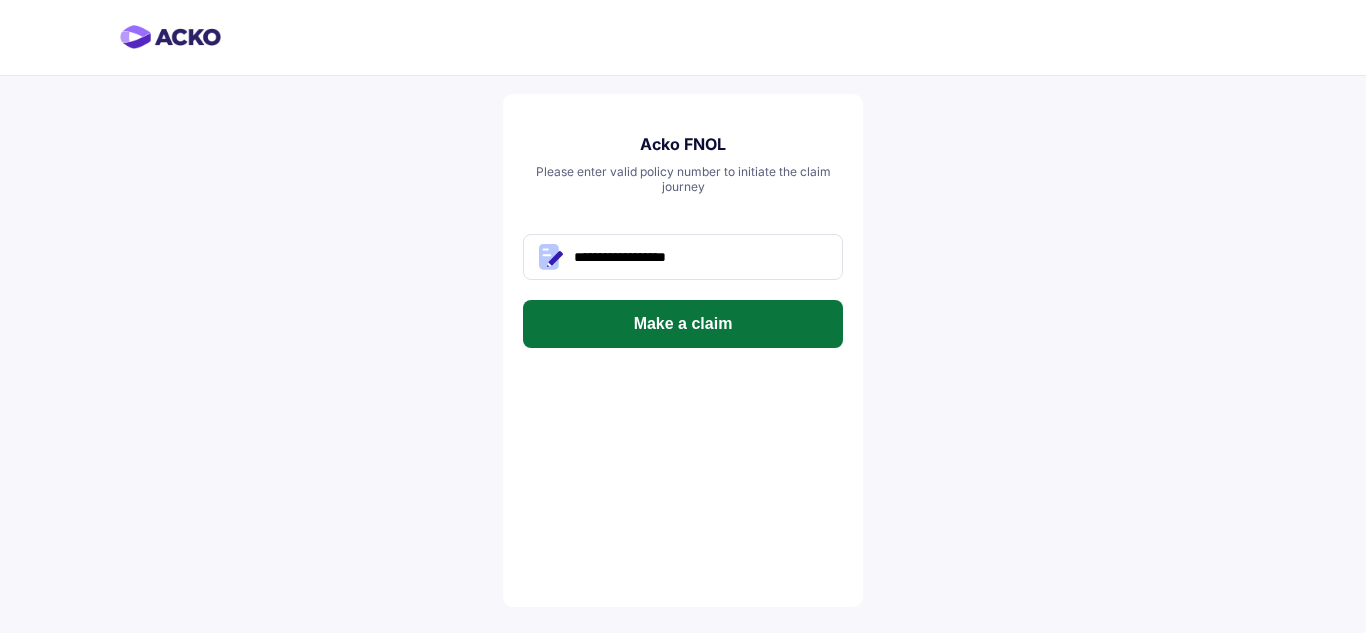 click on "Make a claim" at bounding box center (683, 324) 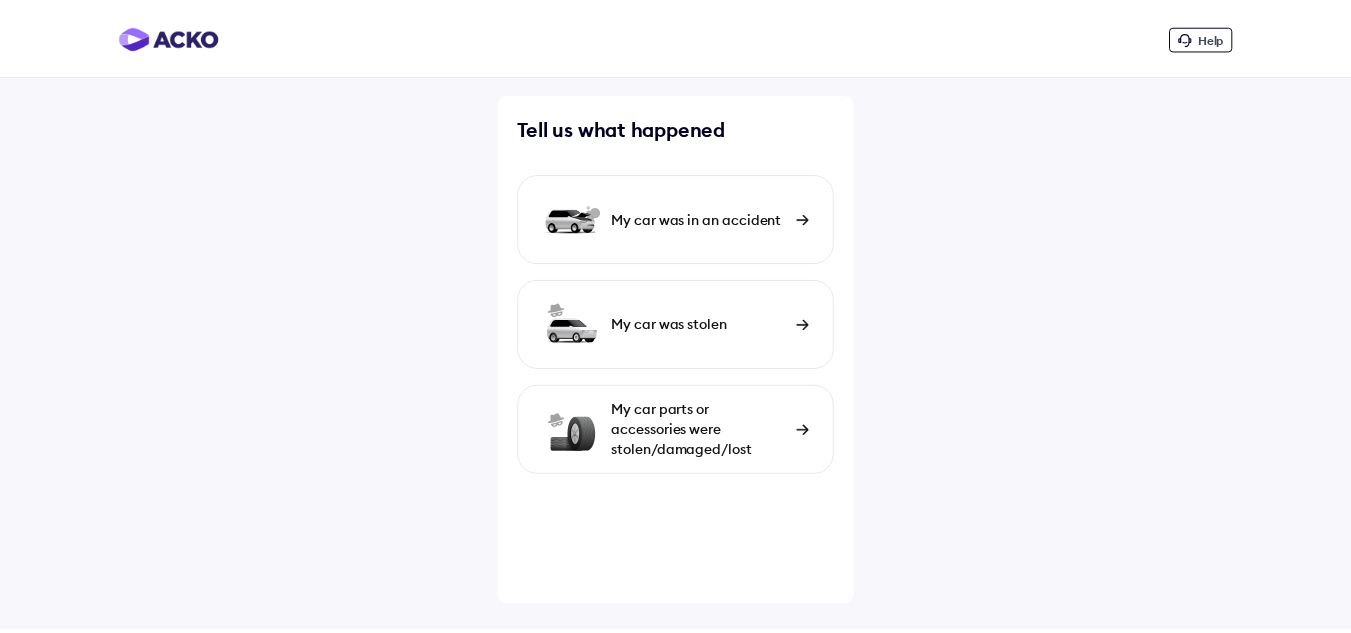 scroll, scrollTop: 0, scrollLeft: 0, axis: both 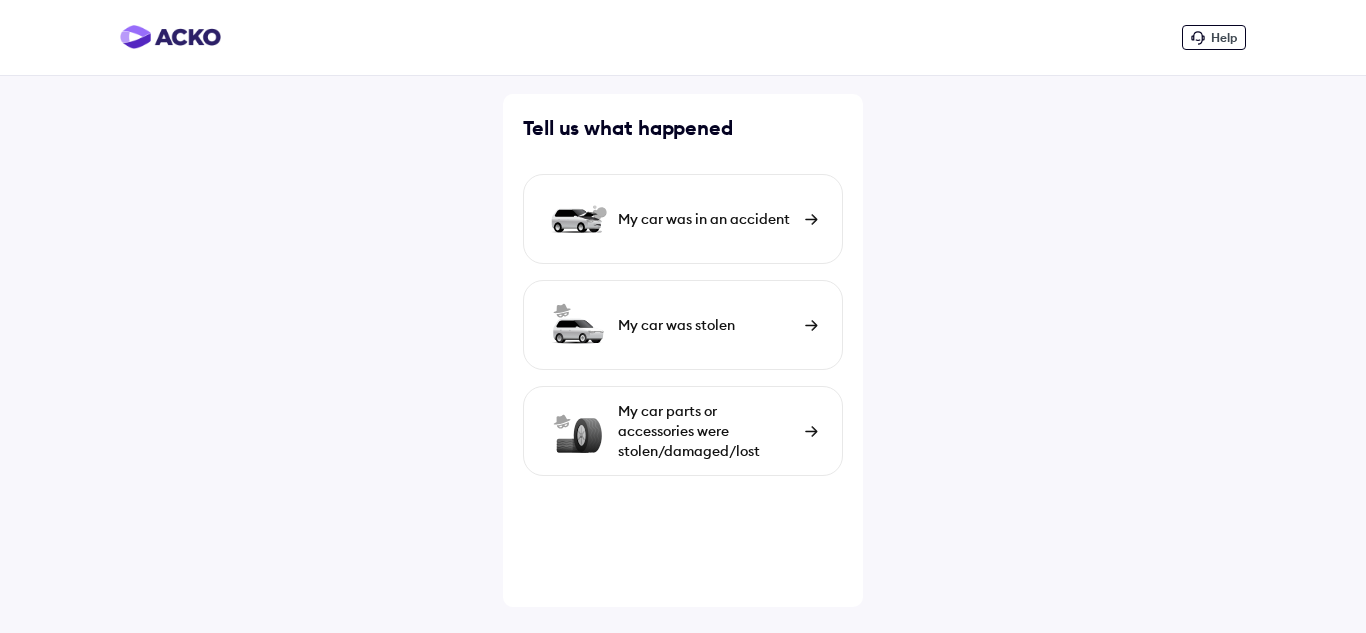 click on "My car was in an accident" at bounding box center (683, 219) 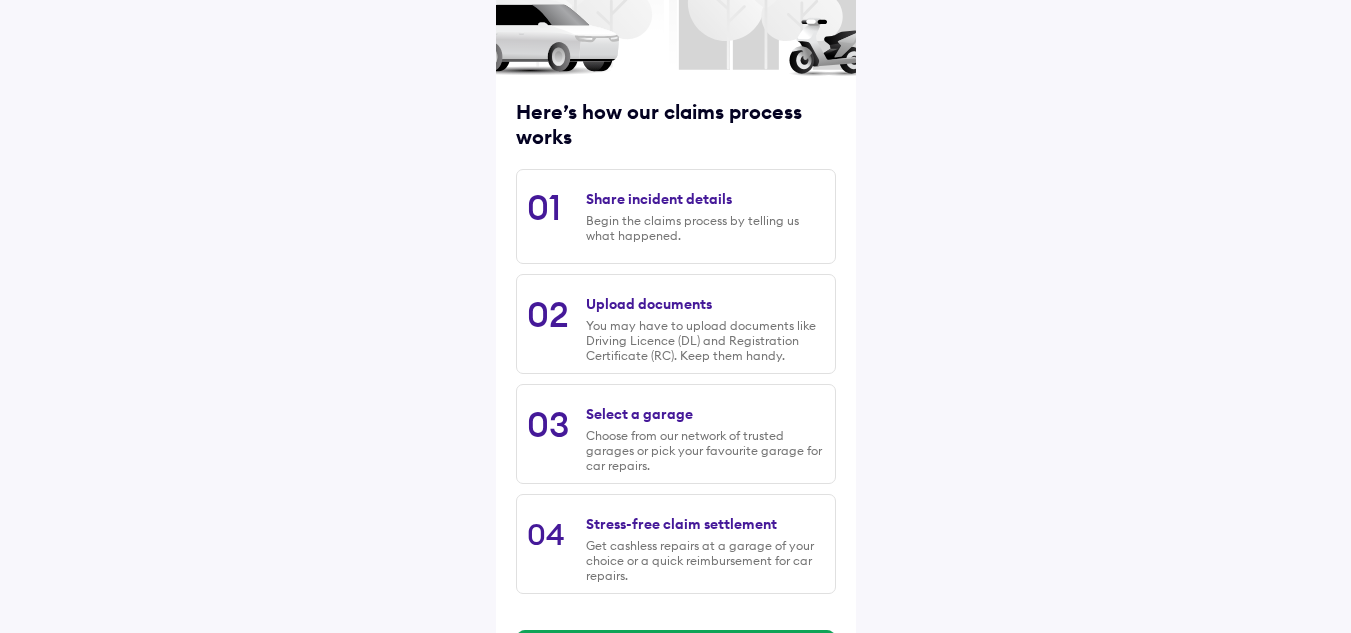 scroll, scrollTop: 263, scrollLeft: 0, axis: vertical 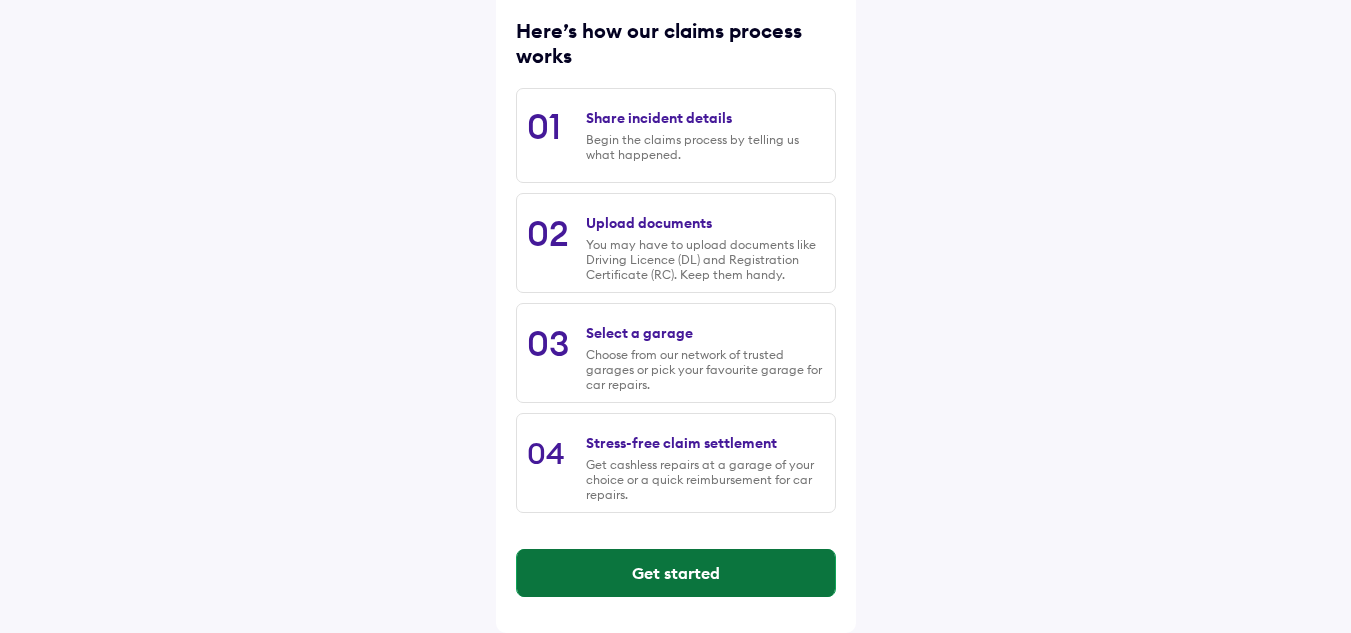 click on "Get started" at bounding box center [676, 573] 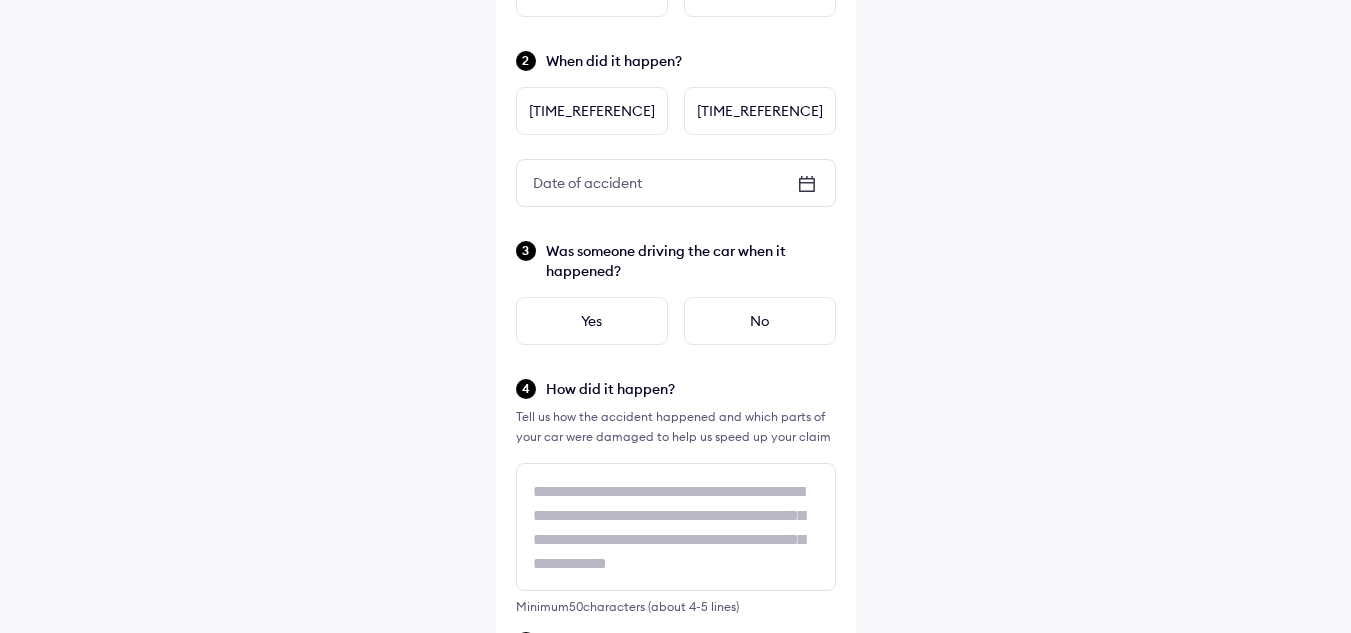 scroll, scrollTop: 0, scrollLeft: 0, axis: both 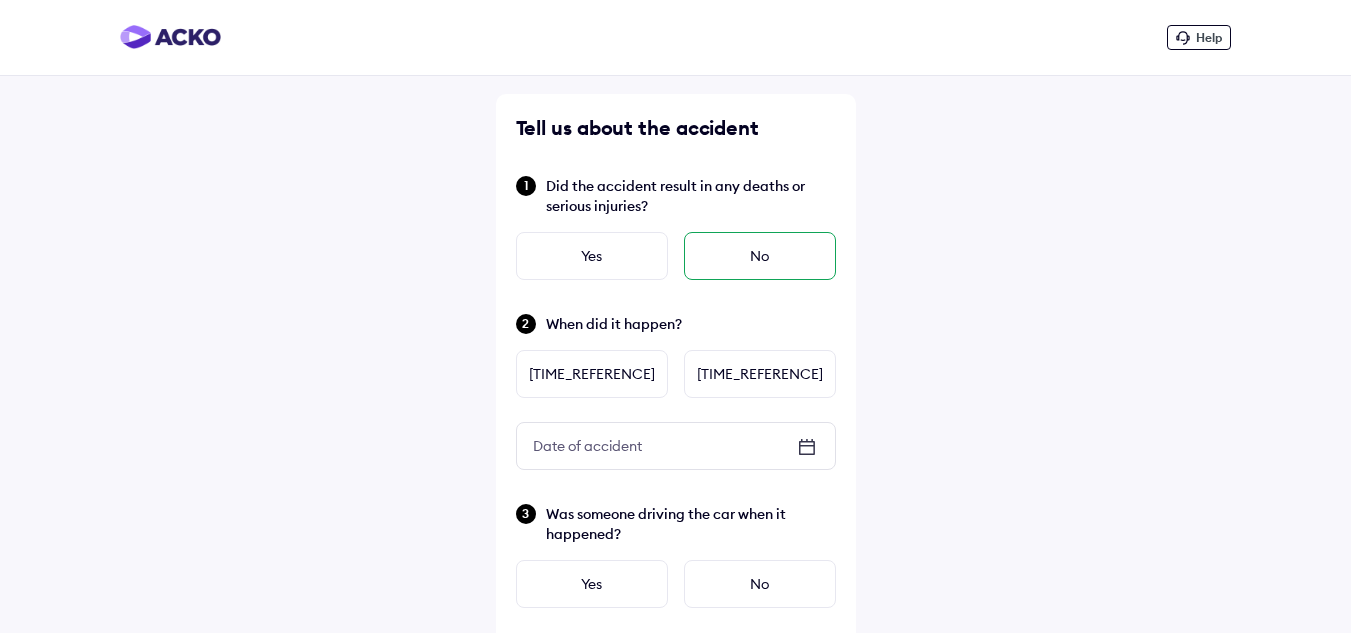 click on "No" at bounding box center (760, 256) 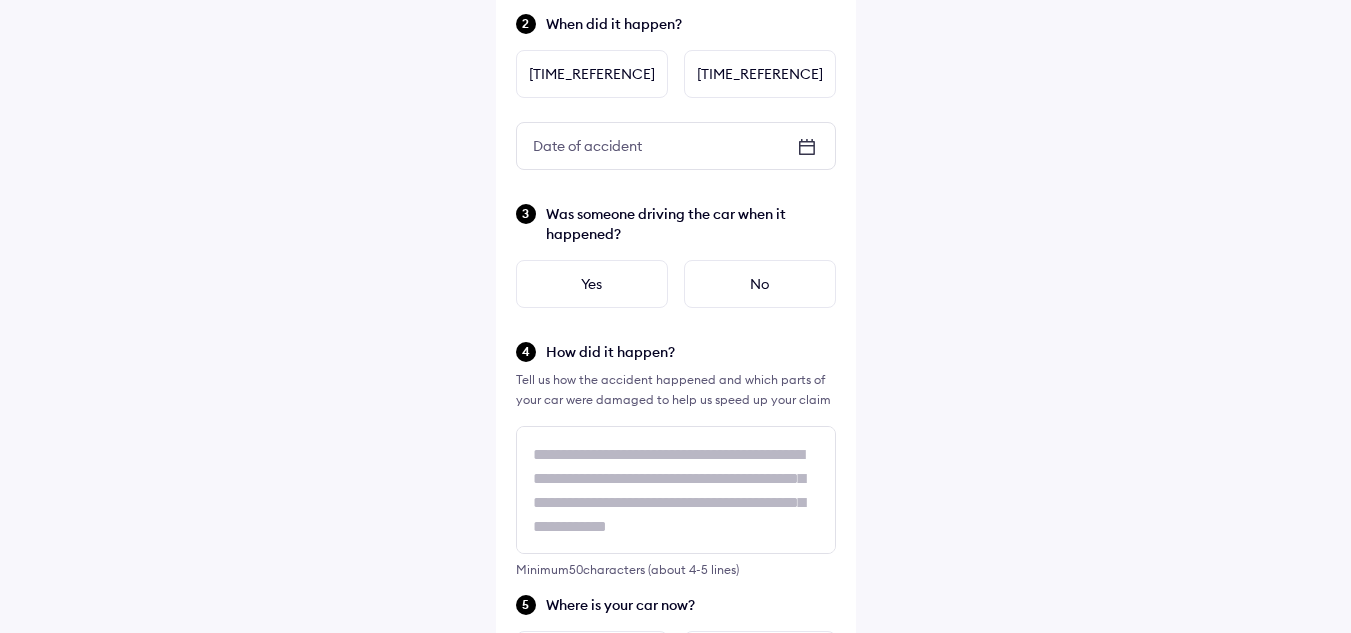 scroll, scrollTop: 200, scrollLeft: 0, axis: vertical 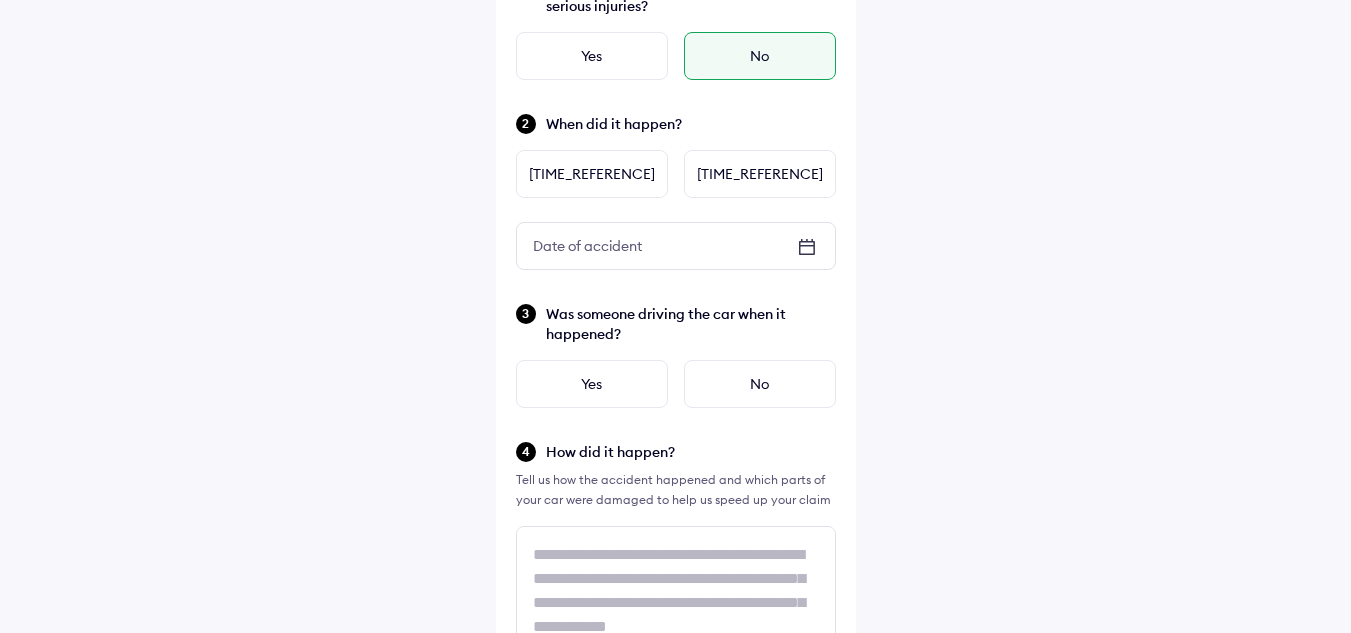 click on "Date of accident" at bounding box center (587, 246) 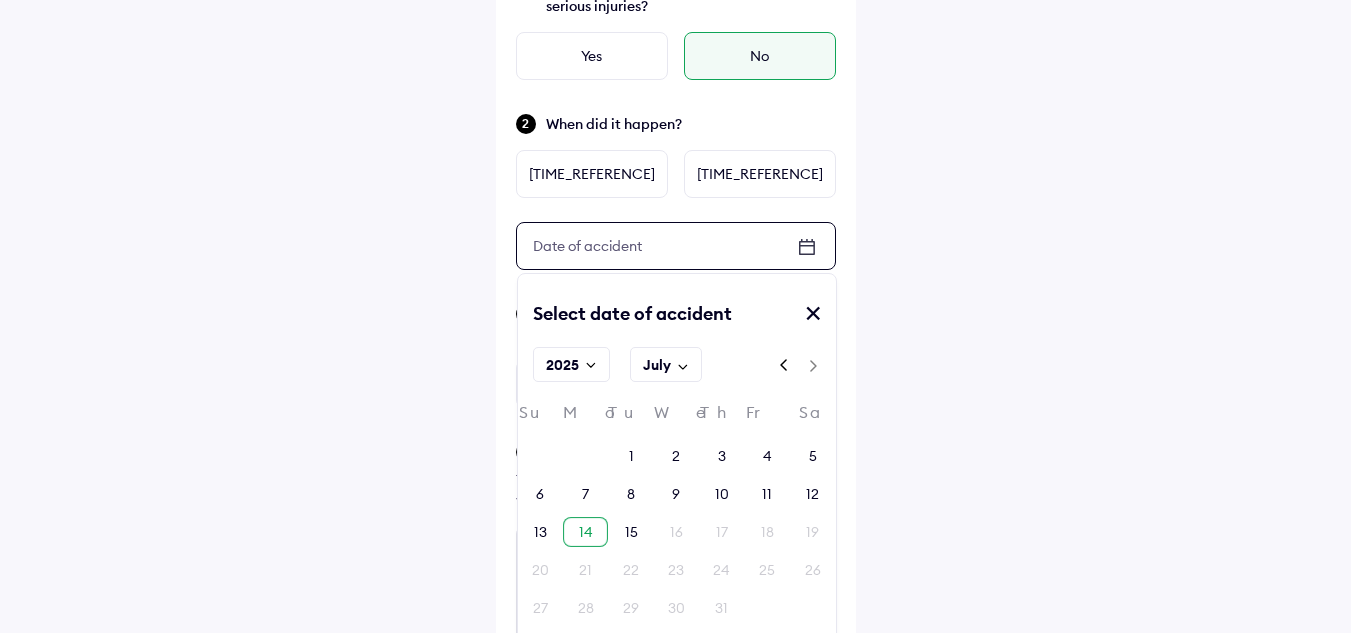 click on "14" at bounding box center (586, 532) 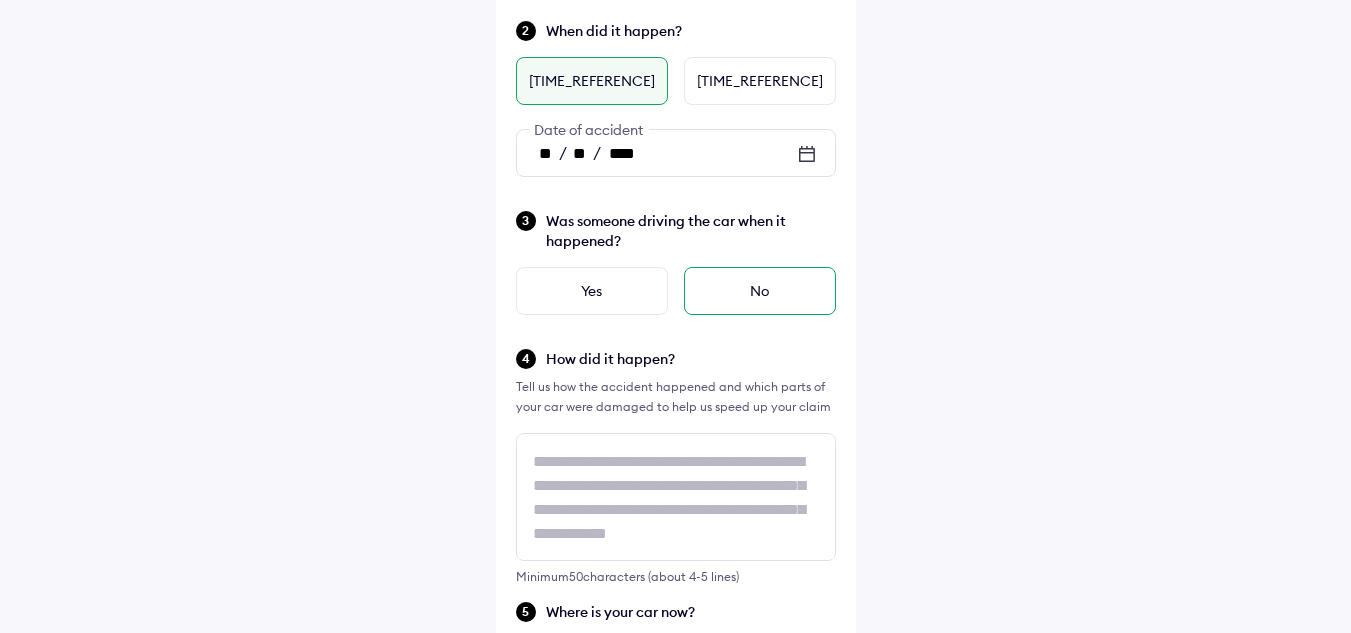 scroll, scrollTop: 297, scrollLeft: 0, axis: vertical 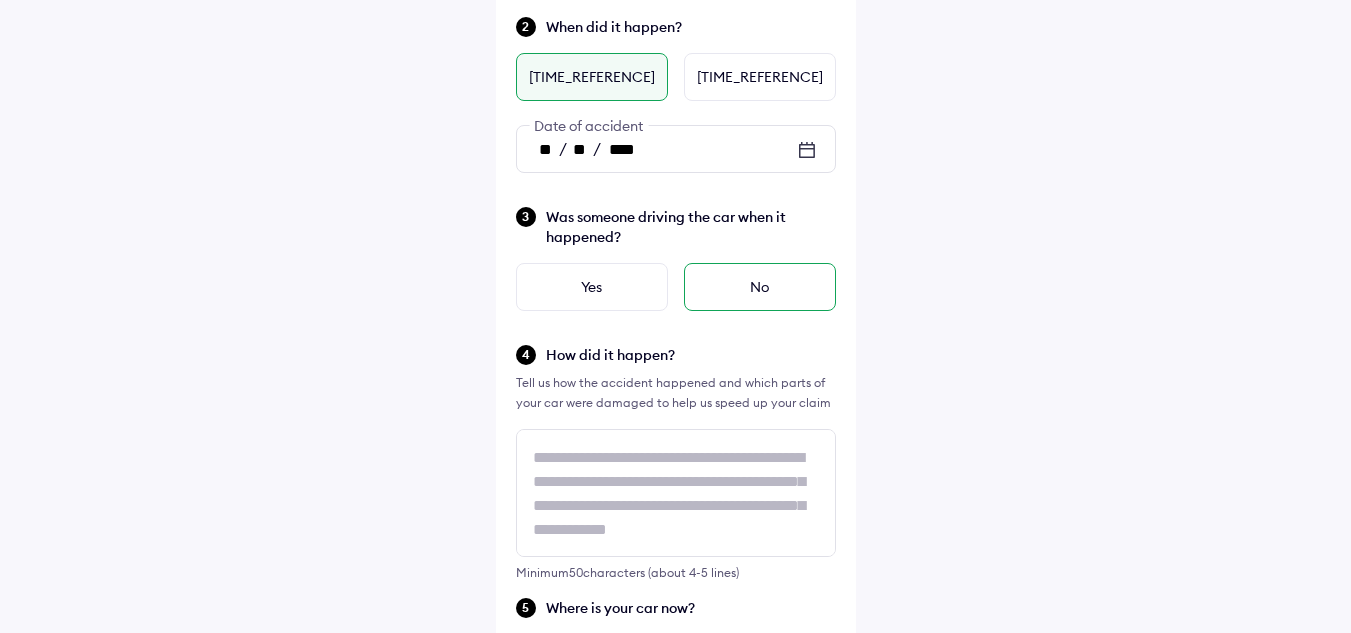 click on "No" at bounding box center [760, 287] 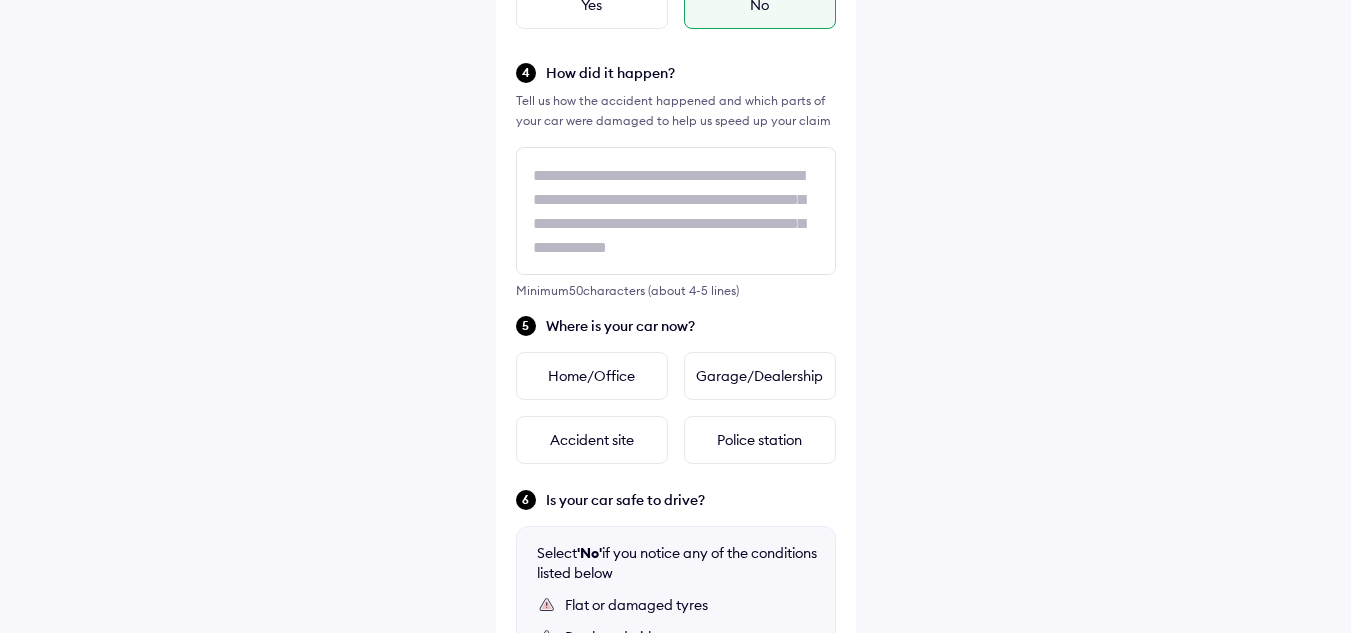scroll, scrollTop: 587, scrollLeft: 0, axis: vertical 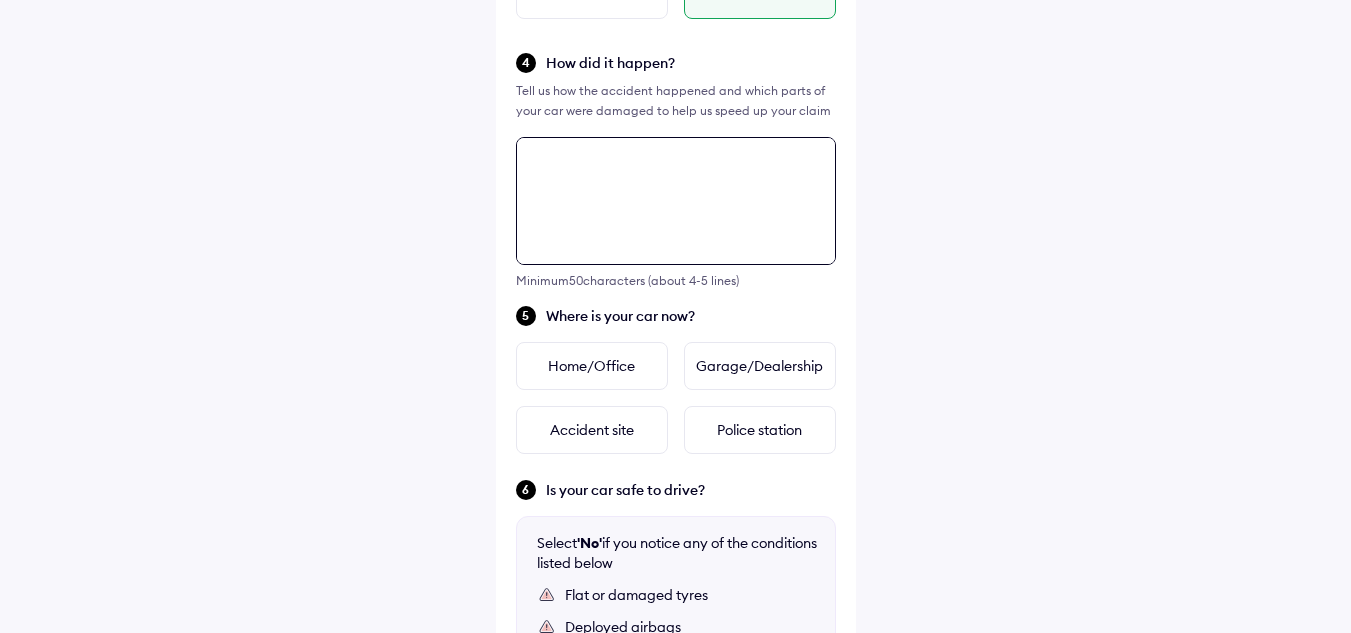 click at bounding box center [676, 201] 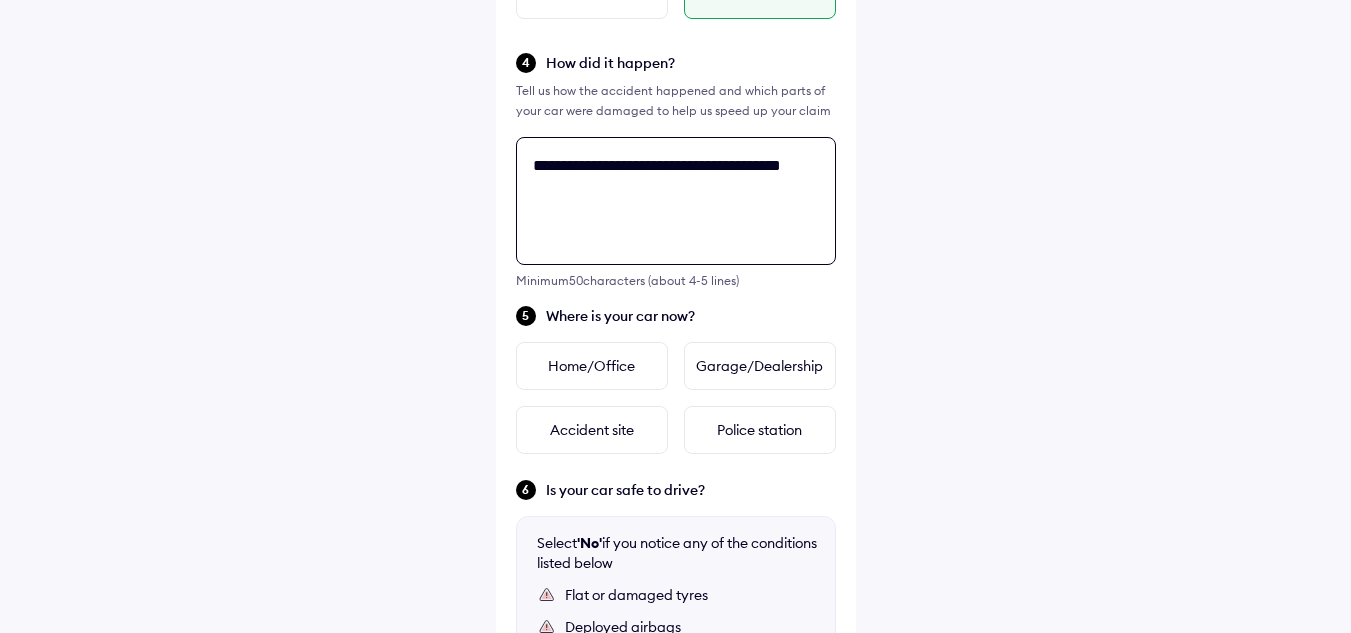scroll, scrollTop: 726, scrollLeft: 0, axis: vertical 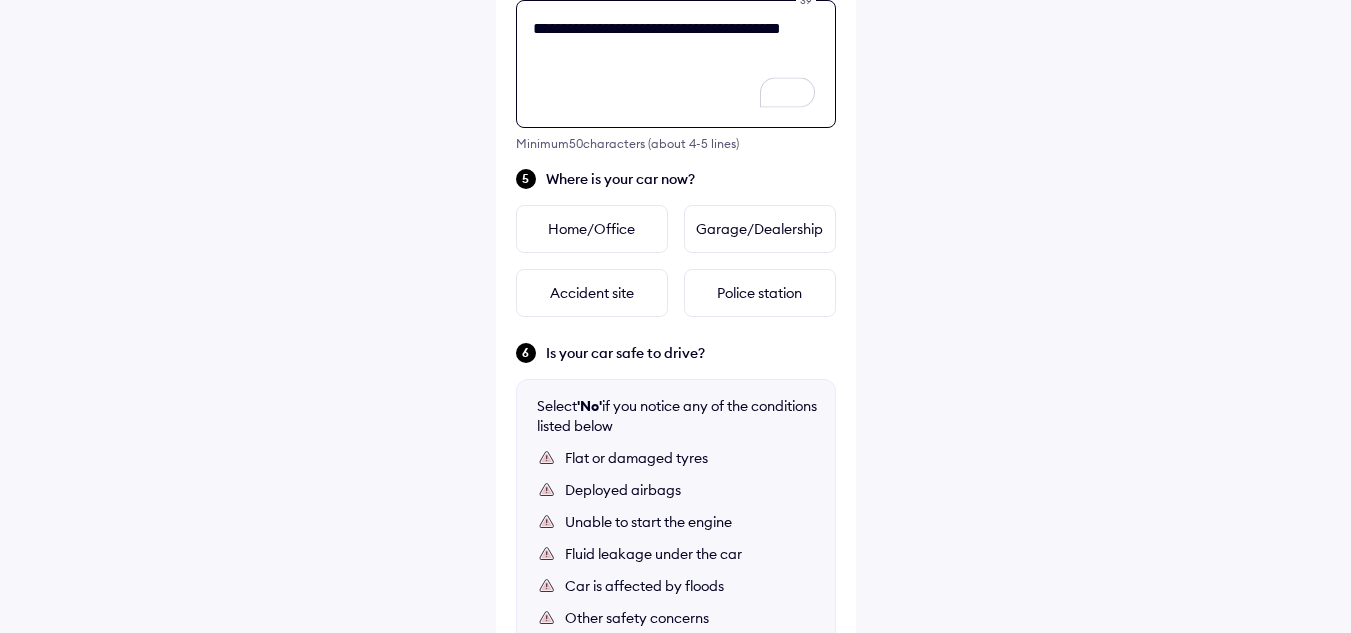 type on "**********" 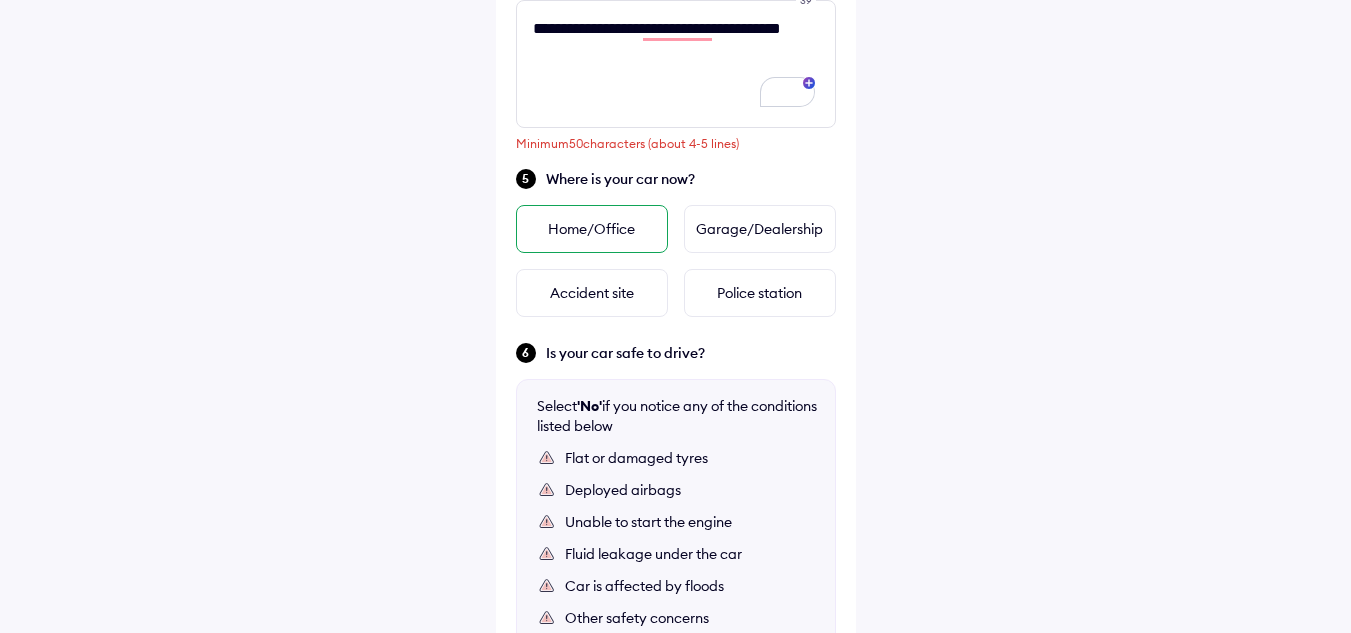 click on "Home/Office" at bounding box center (592, 229) 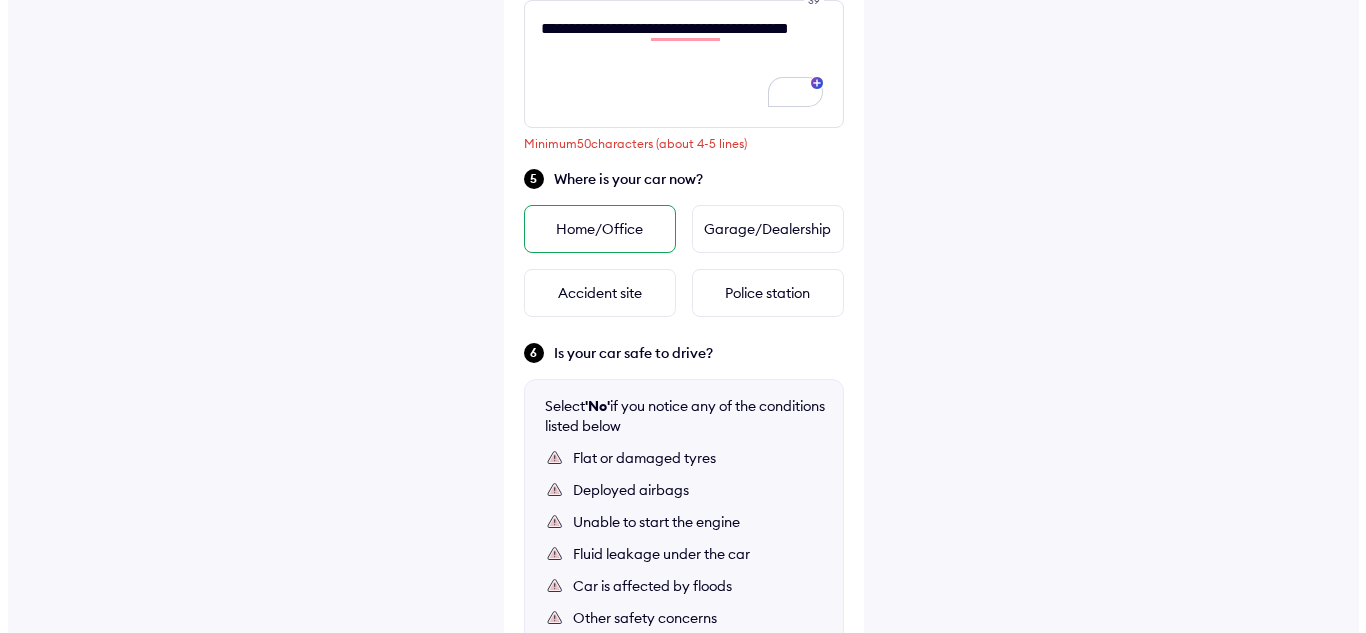 scroll, scrollTop: 0, scrollLeft: 0, axis: both 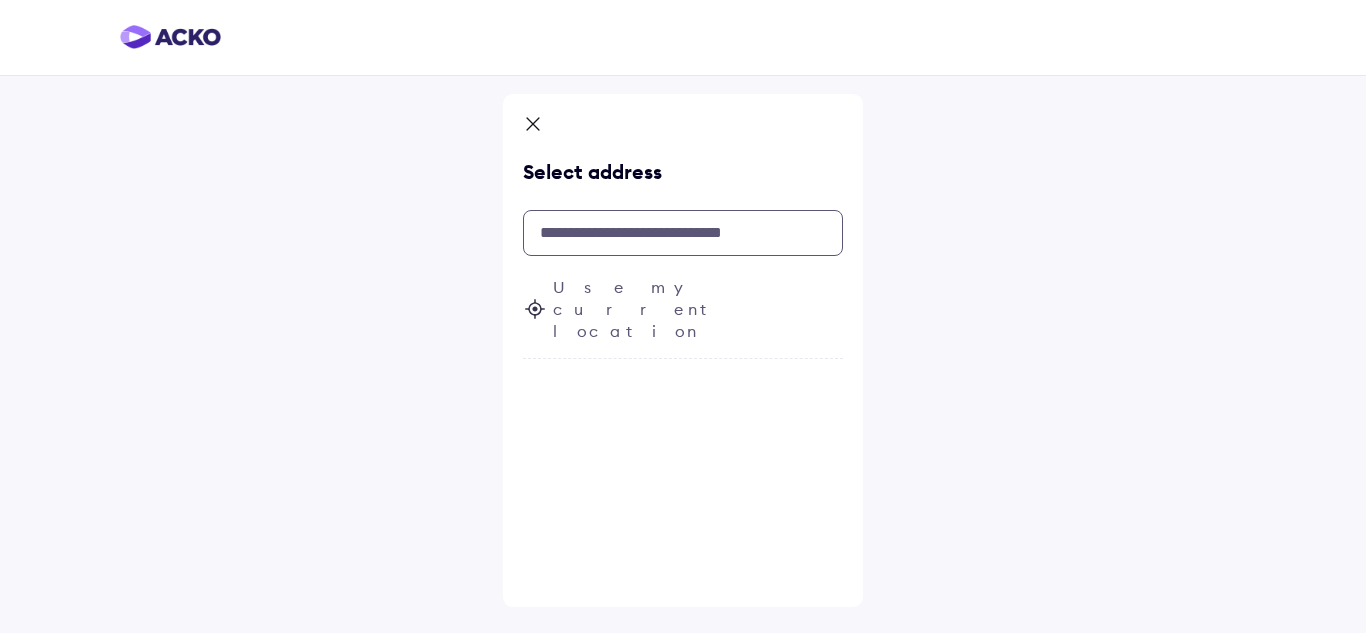 click at bounding box center (683, 233) 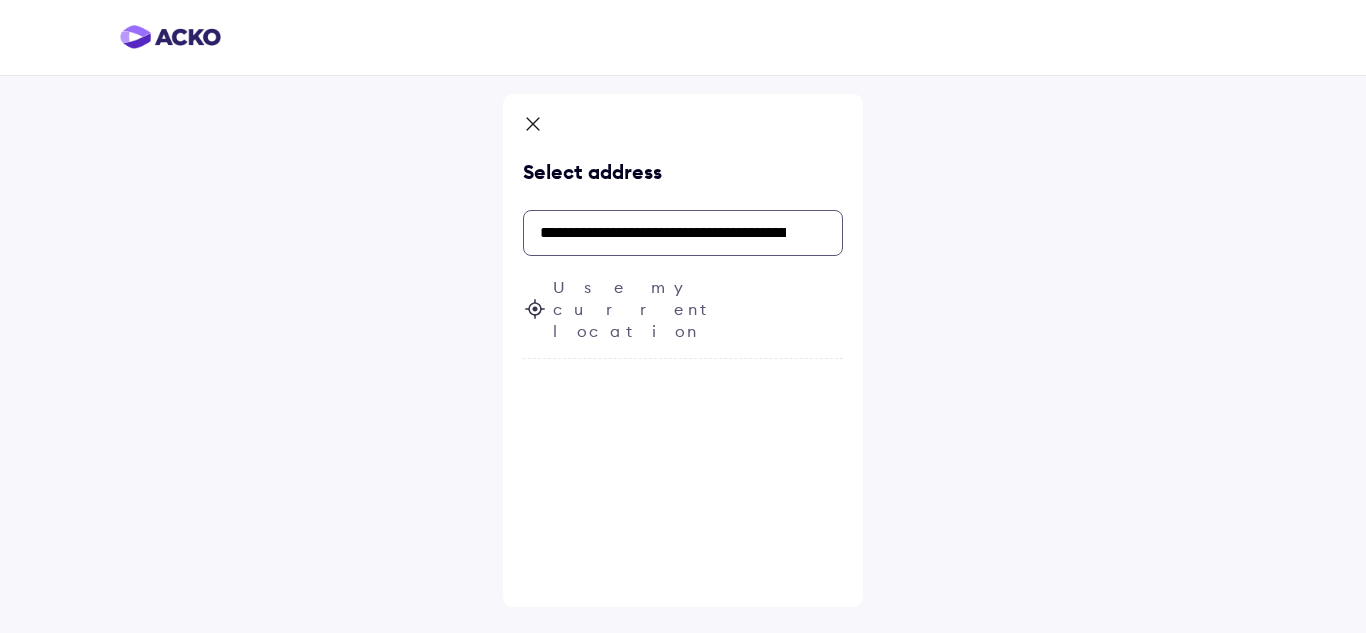scroll, scrollTop: 0, scrollLeft: 389, axis: horizontal 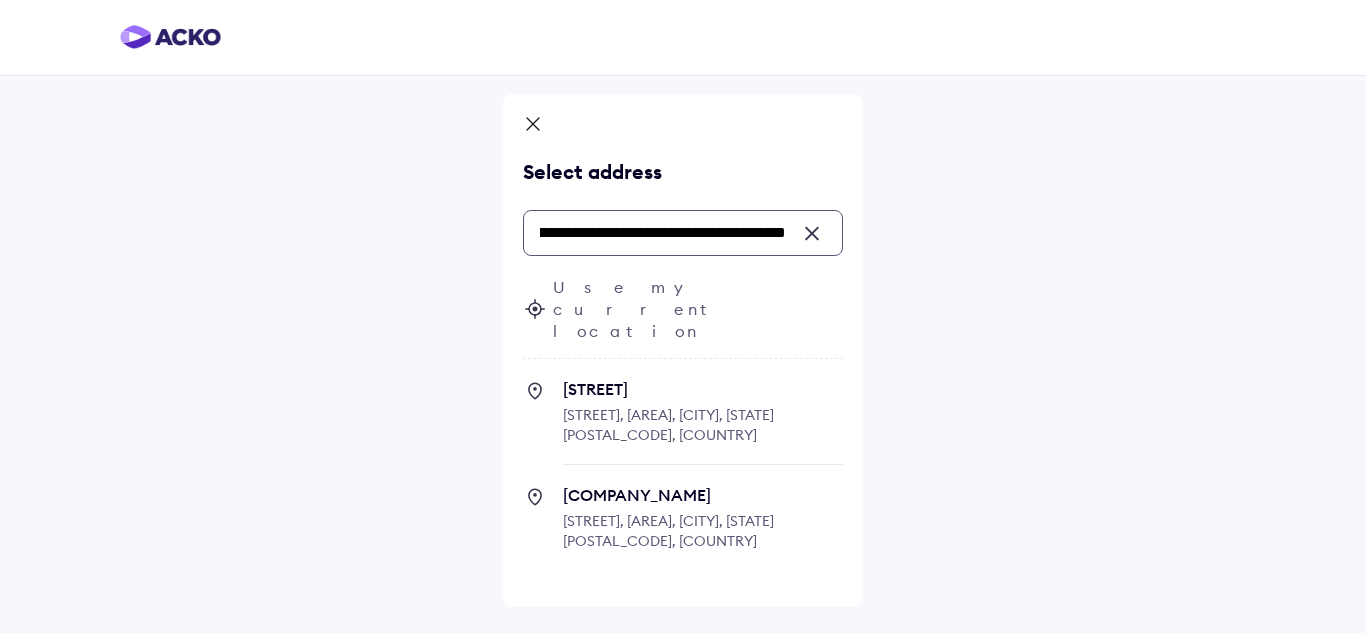 type on "[DATE]" 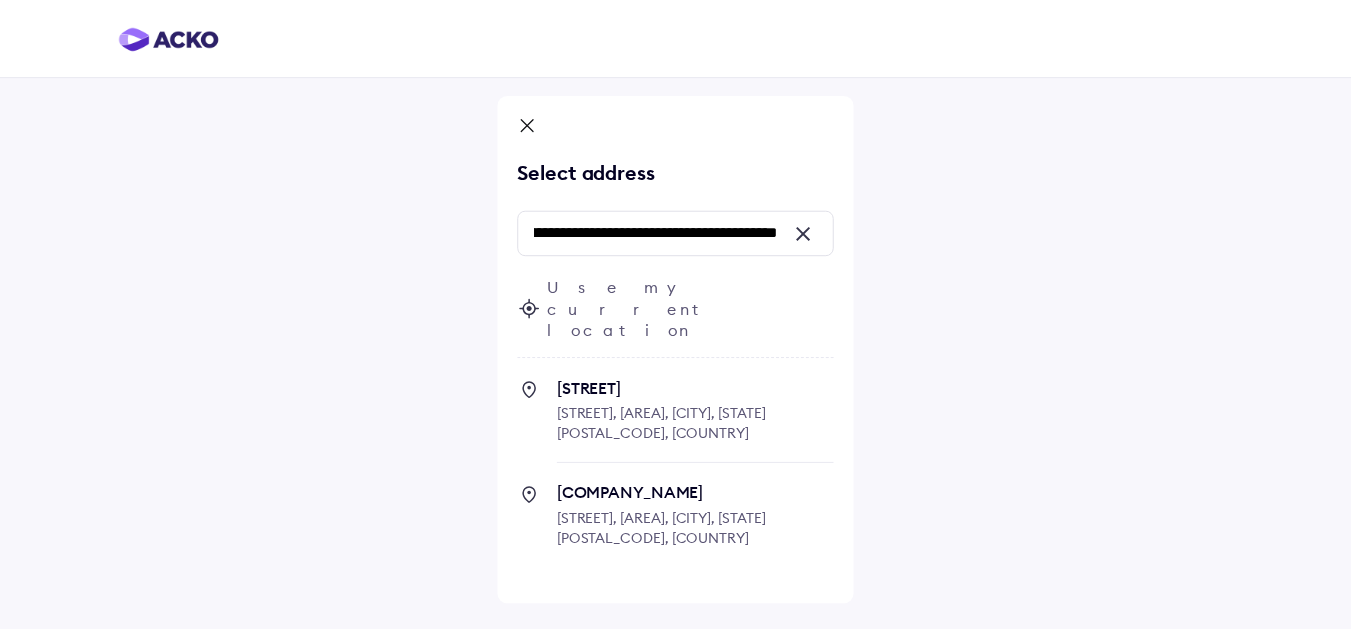 scroll, scrollTop: 0, scrollLeft: 0, axis: both 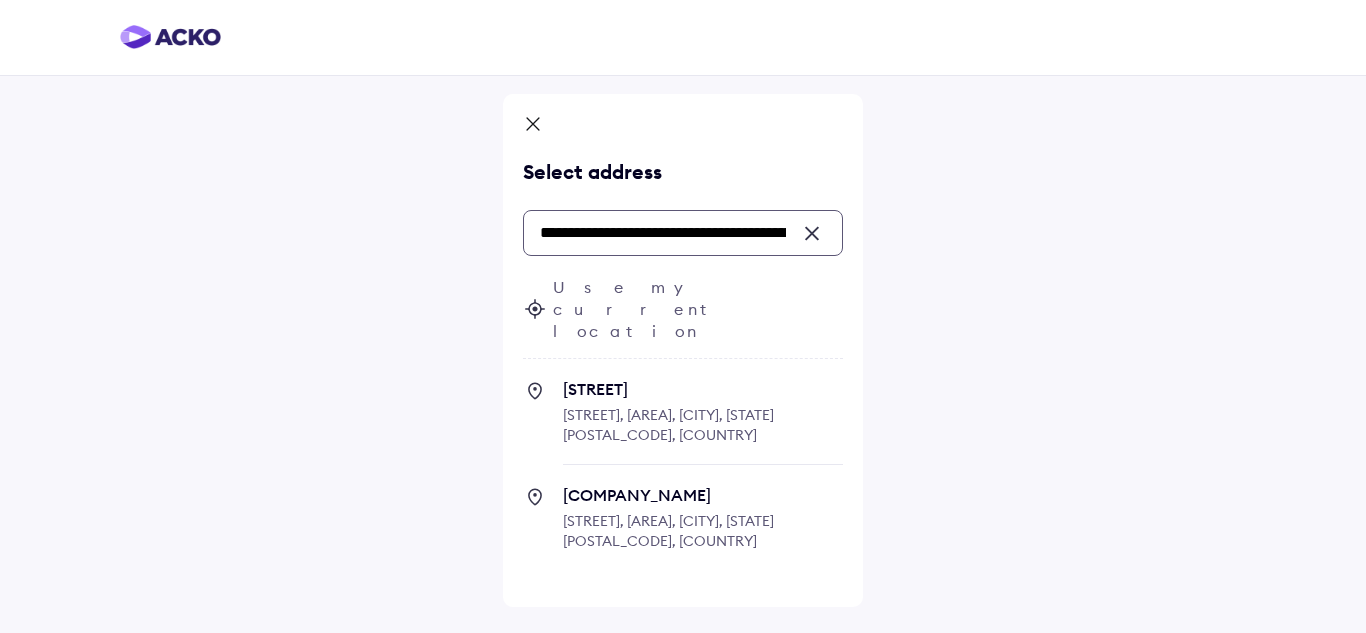 click on "[STREET], [AREA], [CITY], [STATE] [POSTAL_CODE], [COUNTRY]" at bounding box center (668, 425) 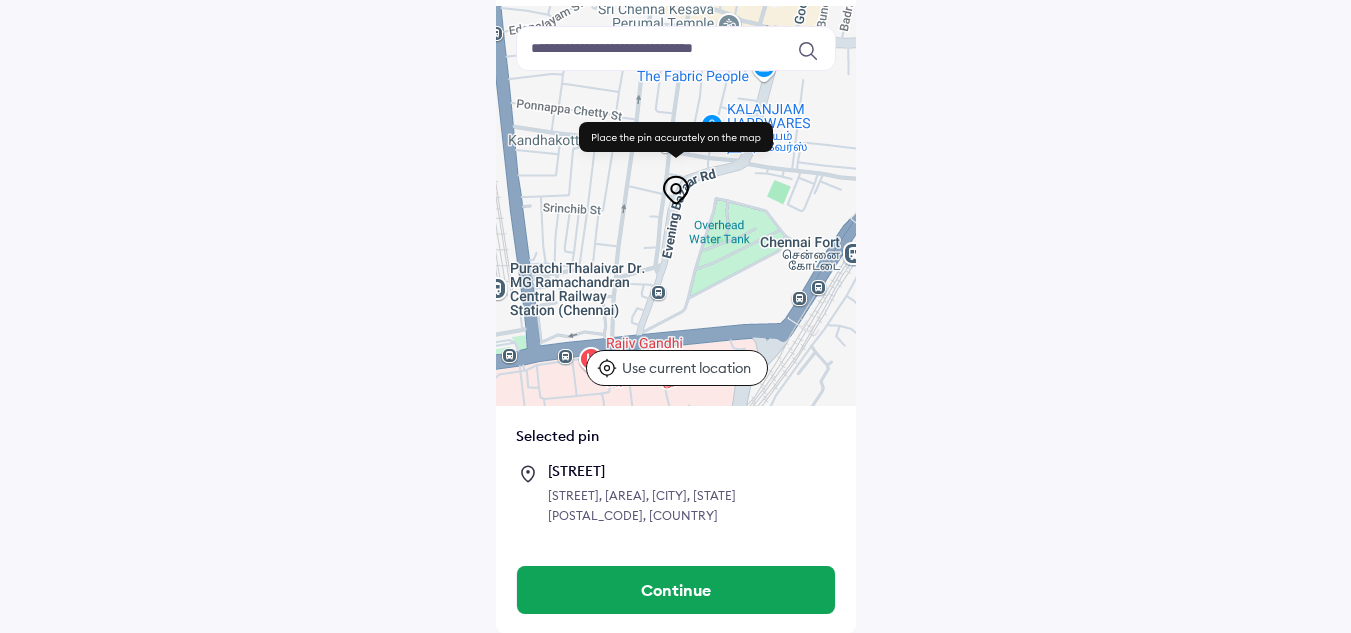 scroll, scrollTop: 145, scrollLeft: 0, axis: vertical 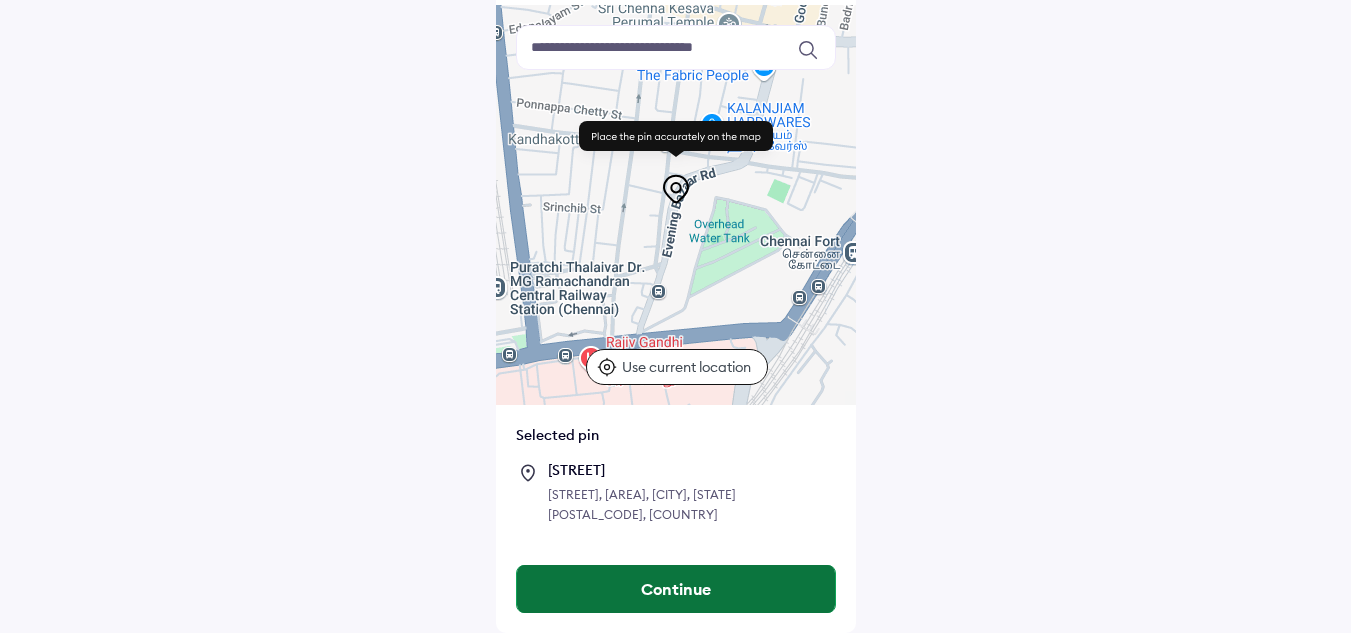 click on "Continue" at bounding box center (676, 589) 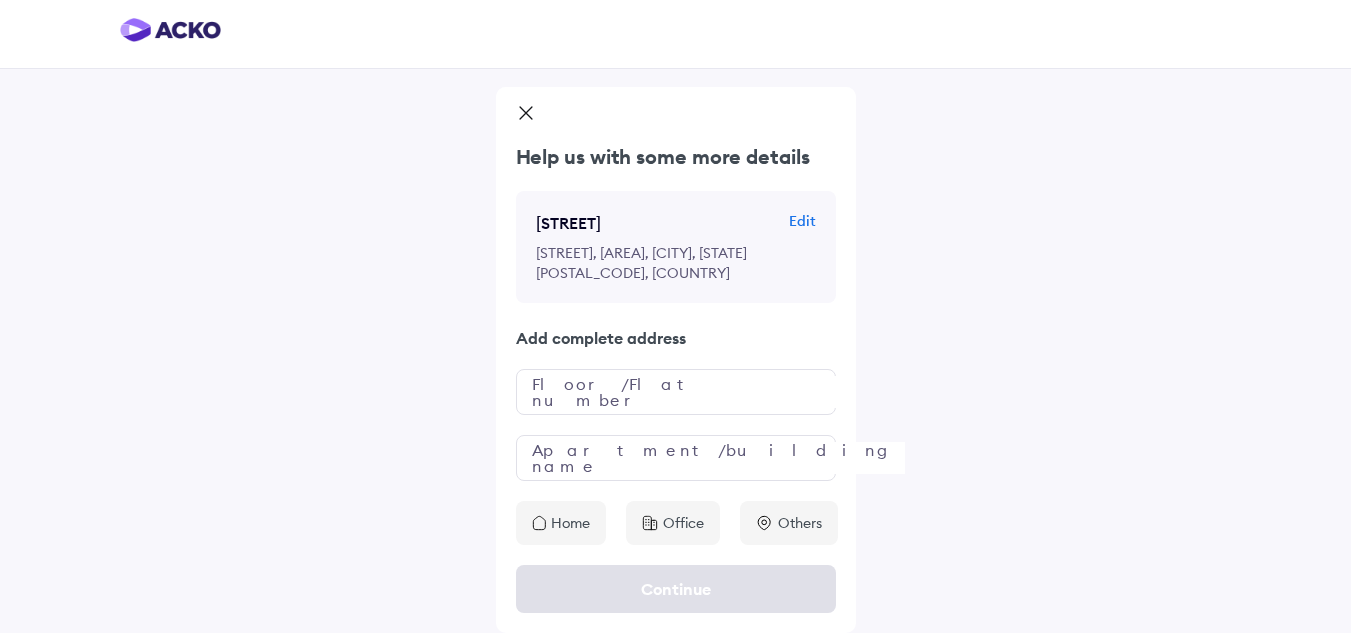 scroll, scrollTop: 27, scrollLeft: 0, axis: vertical 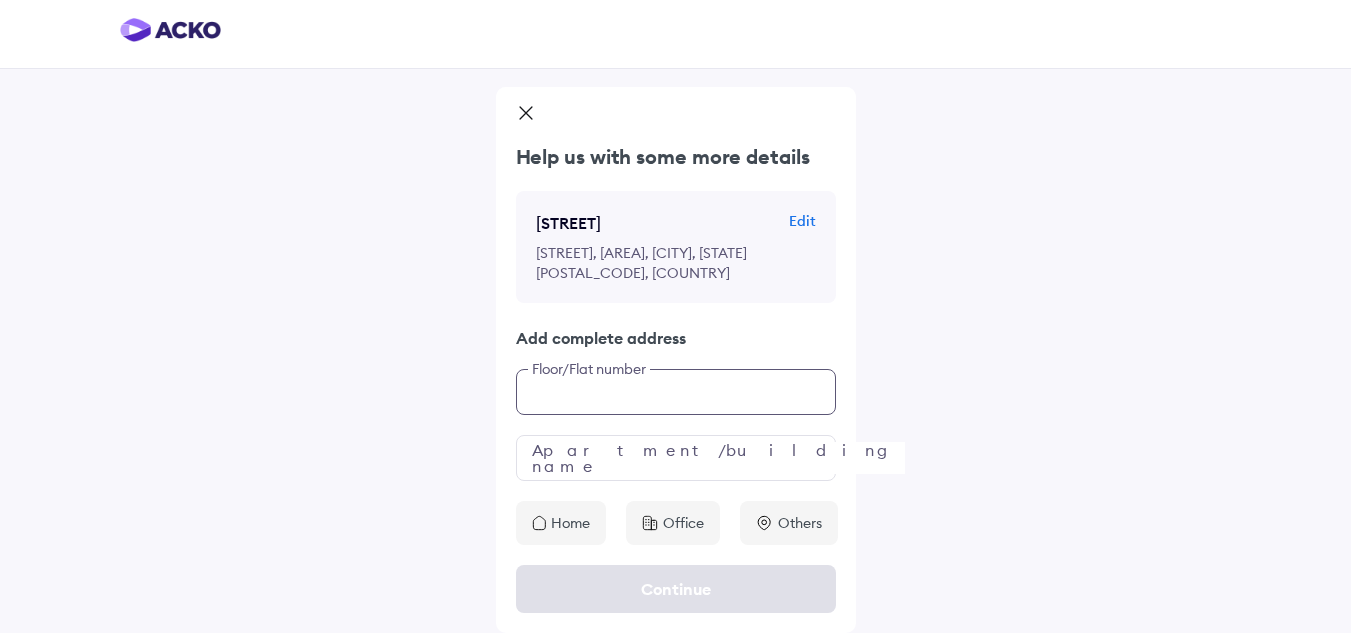 click at bounding box center [676, 392] 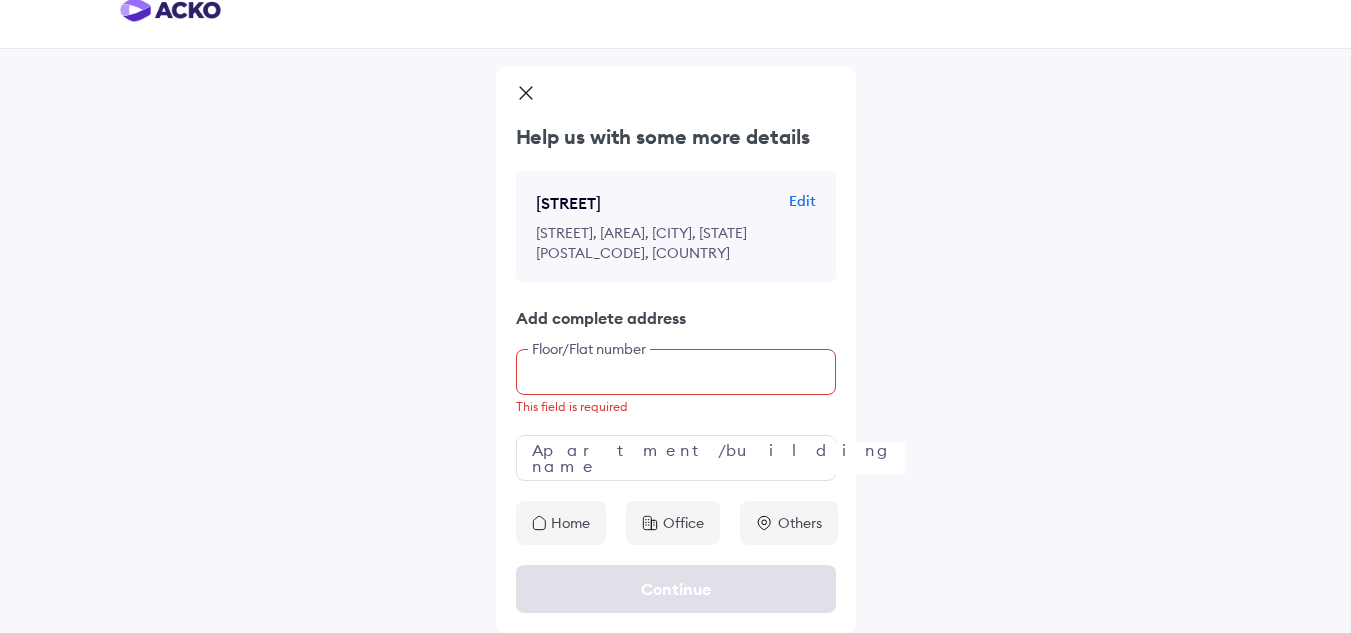 scroll, scrollTop: 47, scrollLeft: 0, axis: vertical 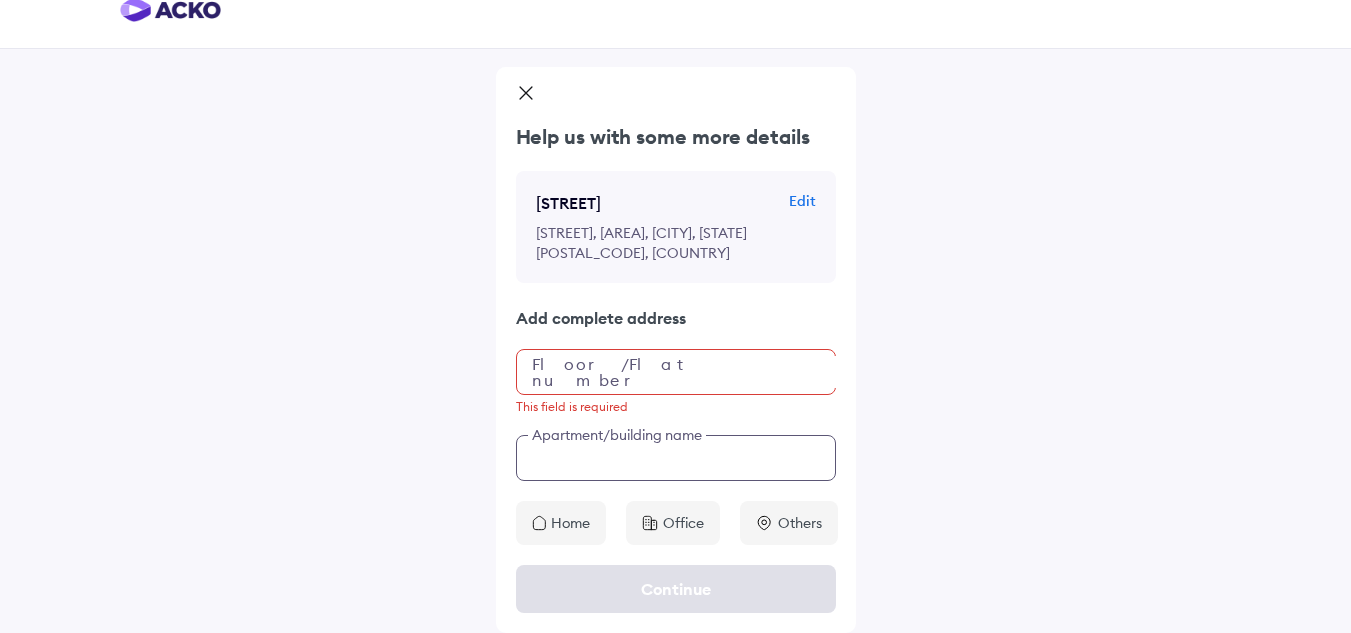 click at bounding box center (676, 458) 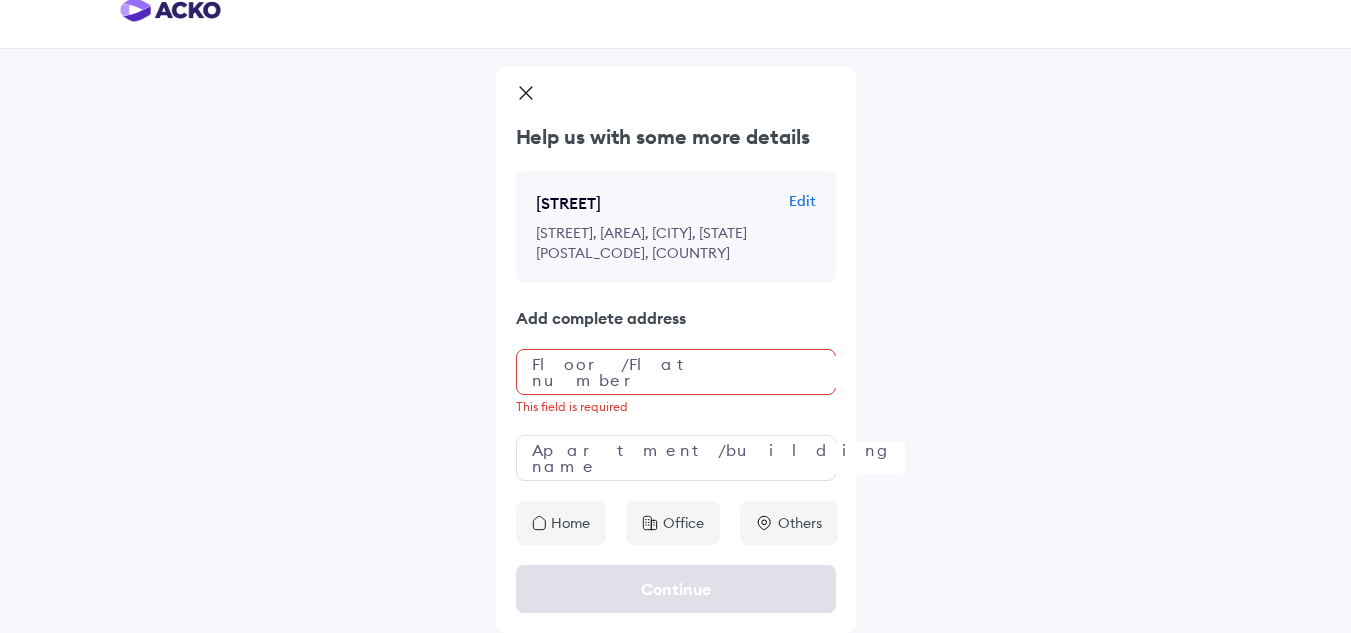click on "Help us with some more details [STREET] Edit [STREET], [AREA], [CITY], [STATE] [POSTAL_CODE], [COUNTRY] Add complete address Floor/Flat number This field is required Apartment/building name Home Office Others" 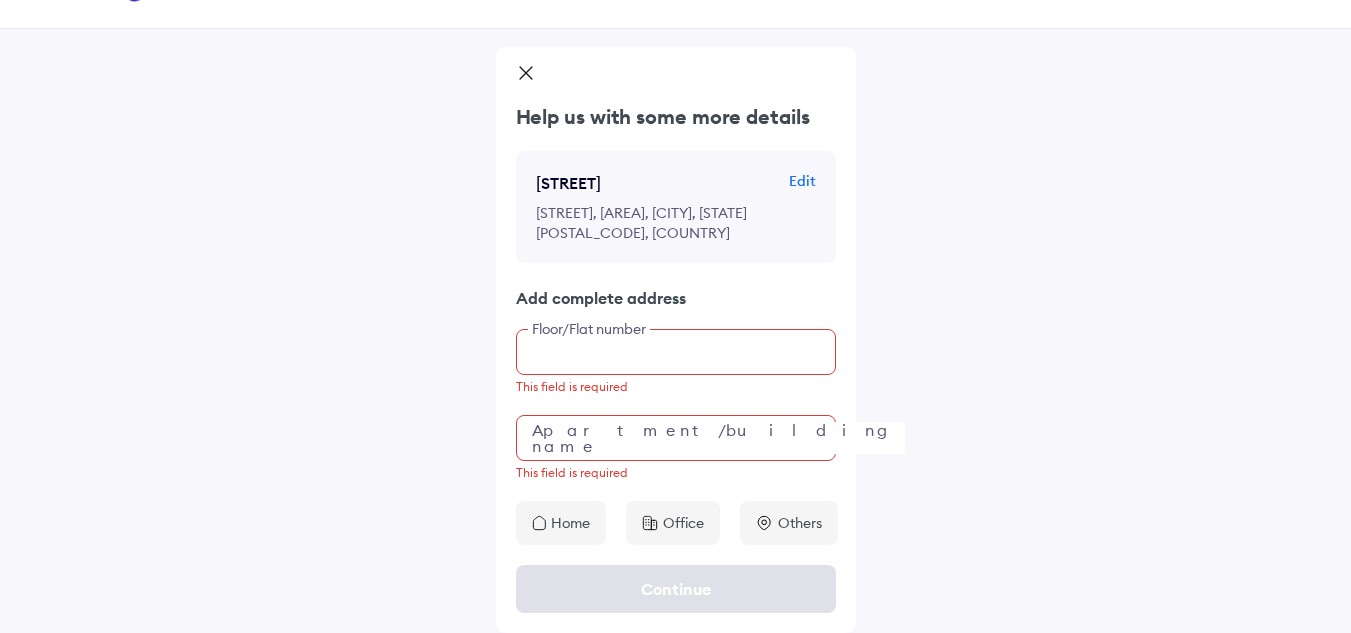 scroll, scrollTop: 67, scrollLeft: 0, axis: vertical 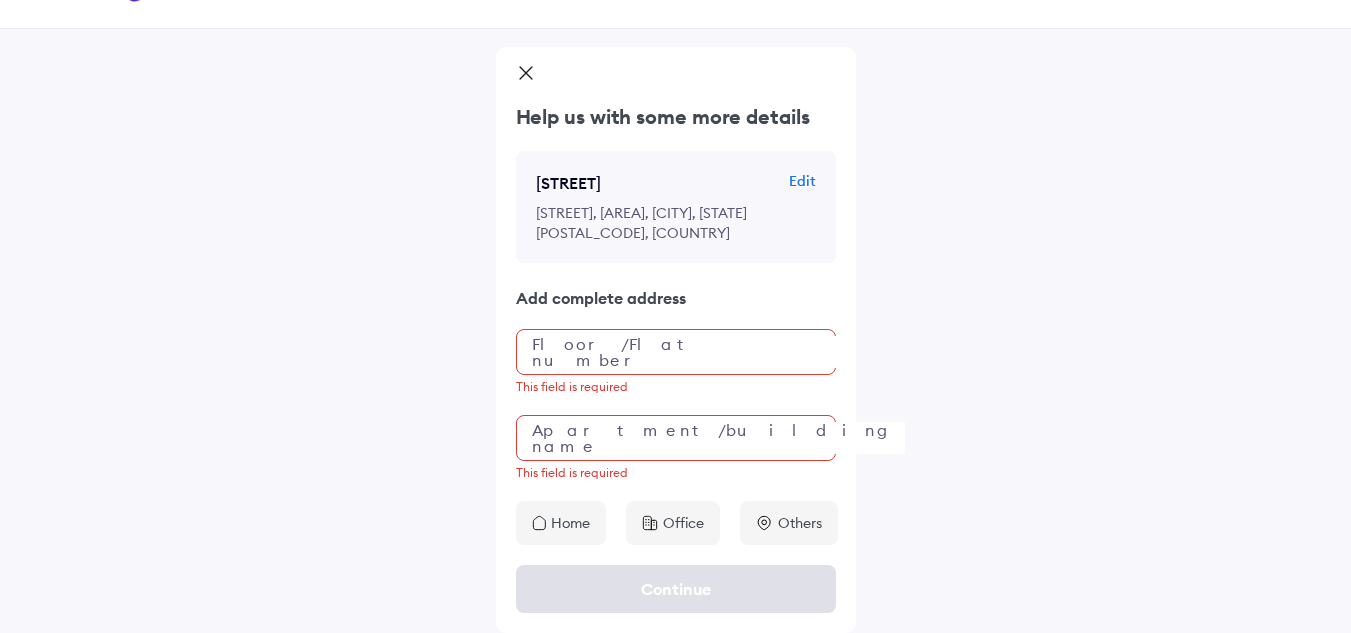 click on "Help us with some more details [STREET] Edit [STREET], [AREA], [CITY], [STATE] [POSTAL_CODE], [COUNTRY] Add complete address Floor/Flat number This field is required Apartment/building name This field is required Home Office Others Continue" at bounding box center [675, 293] 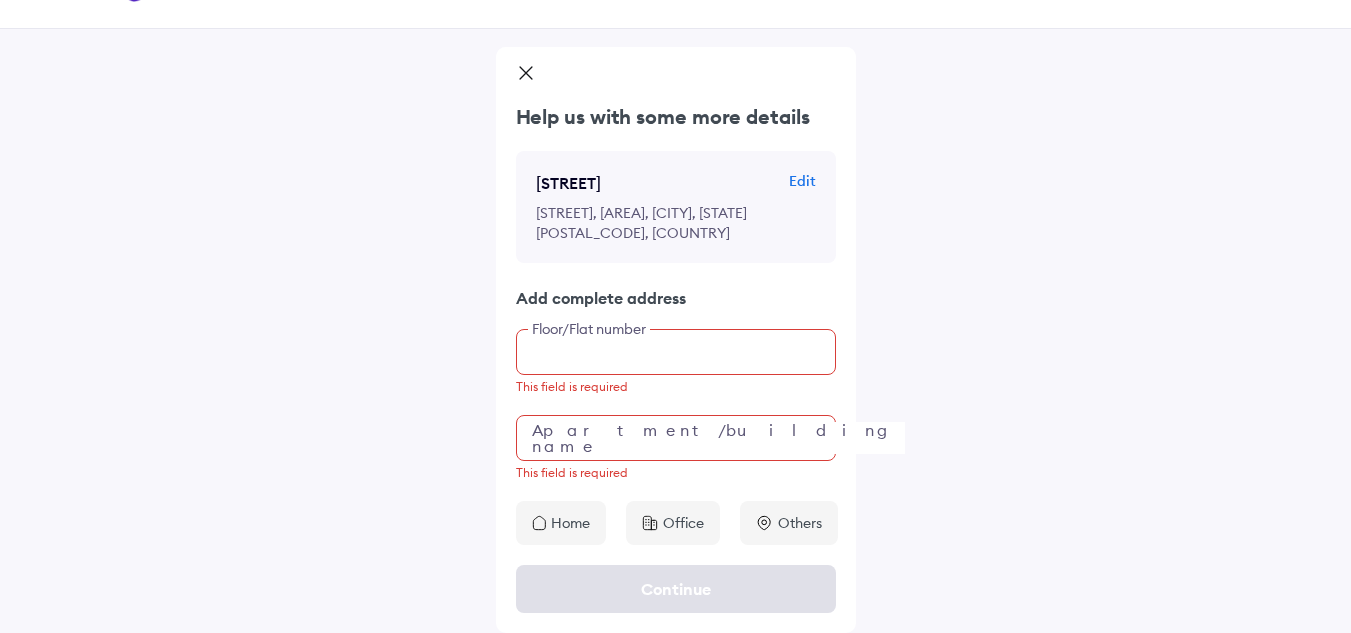 click at bounding box center (676, 352) 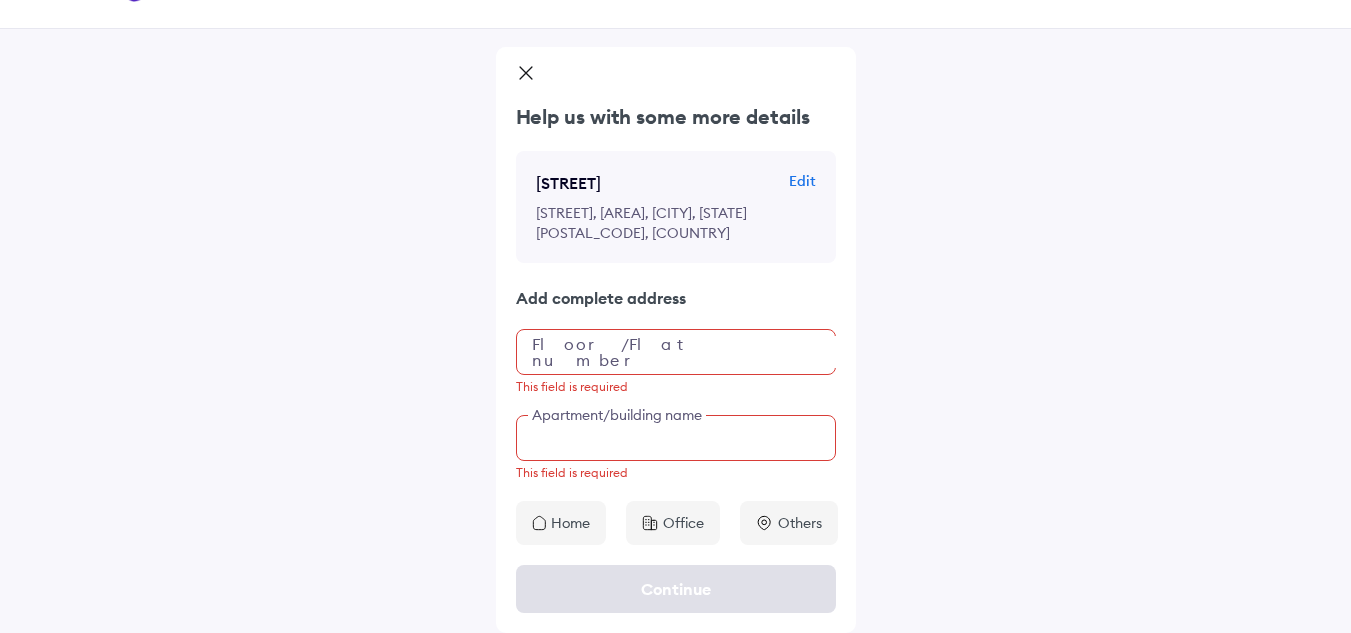 click at bounding box center (676, 438) 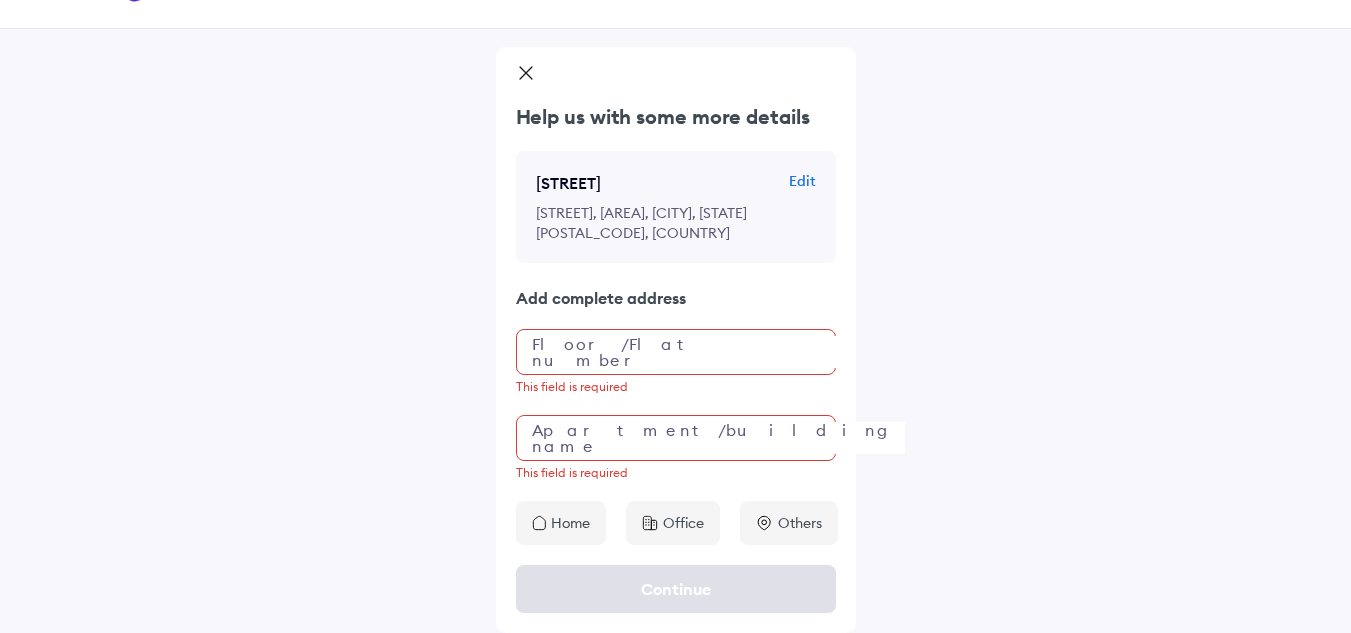 click on "Home" at bounding box center [570, 523] 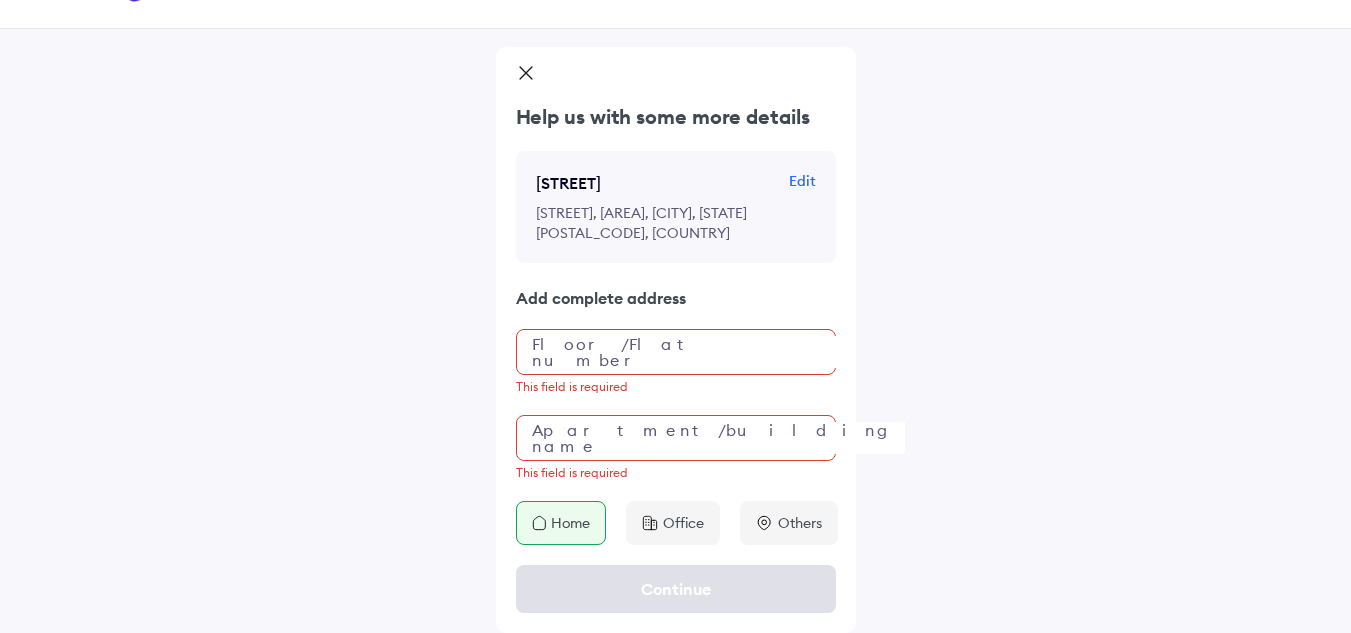 drag, startPoint x: 681, startPoint y: 529, endPoint x: 694, endPoint y: 510, distance: 23.021729 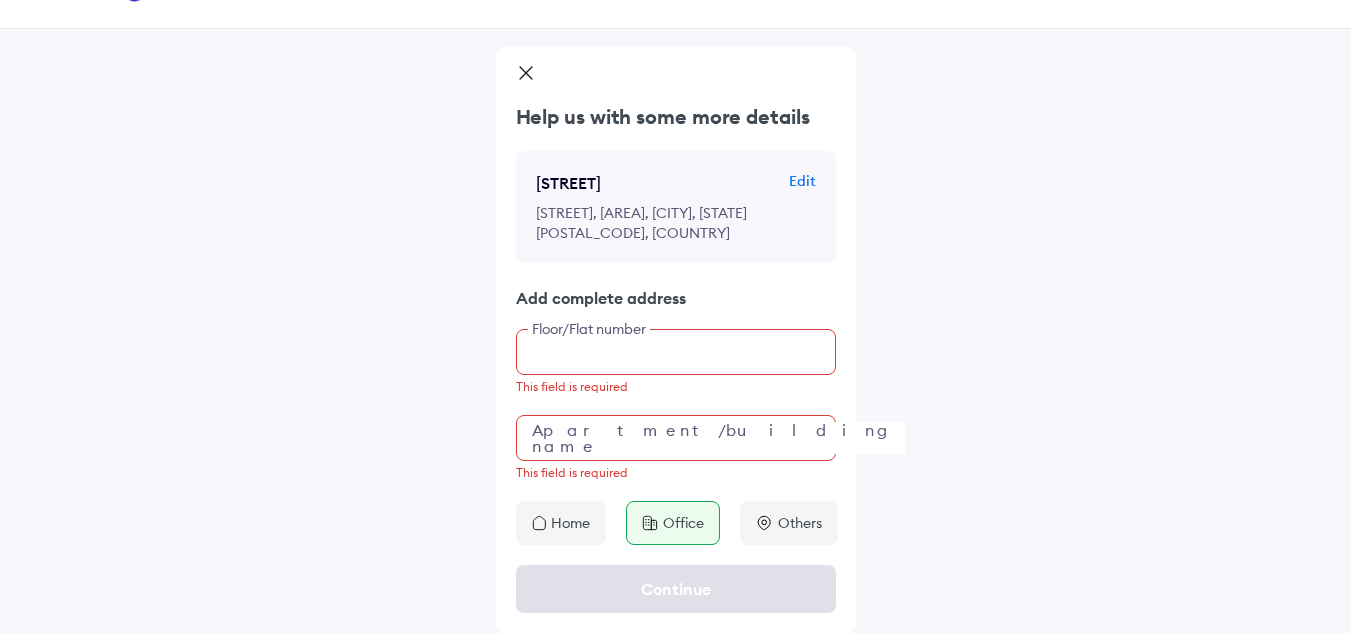 click at bounding box center [676, 352] 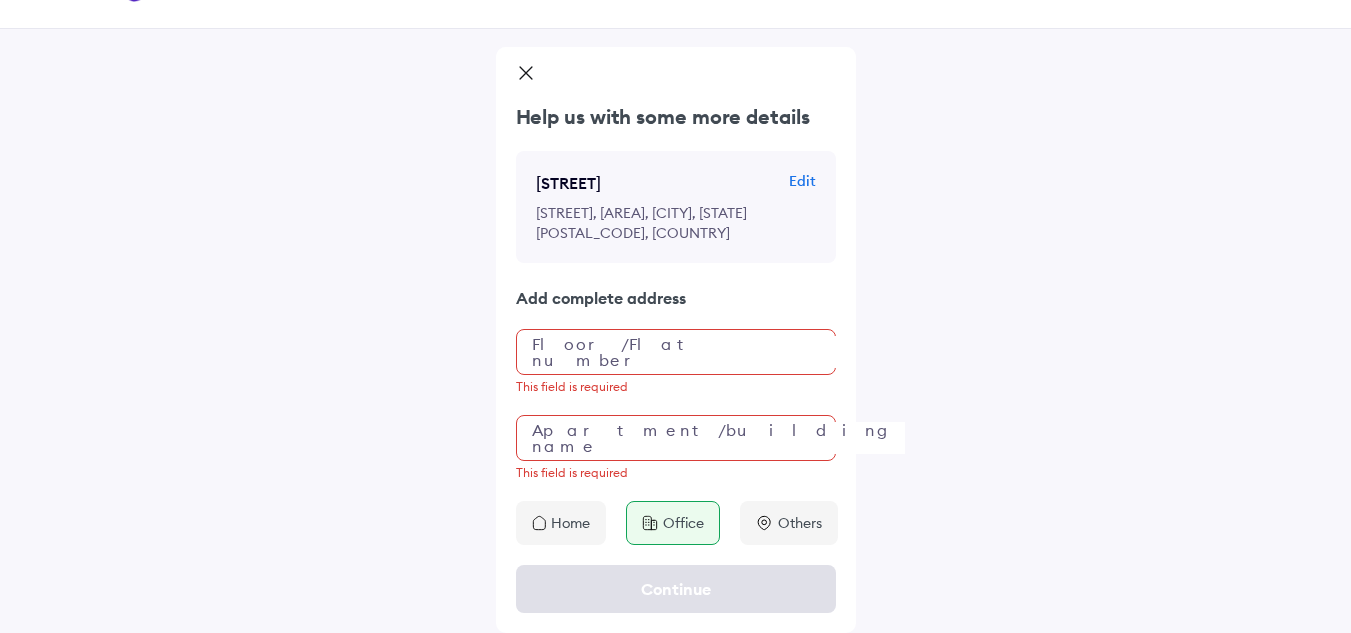 click on "Home" at bounding box center (561, 523) 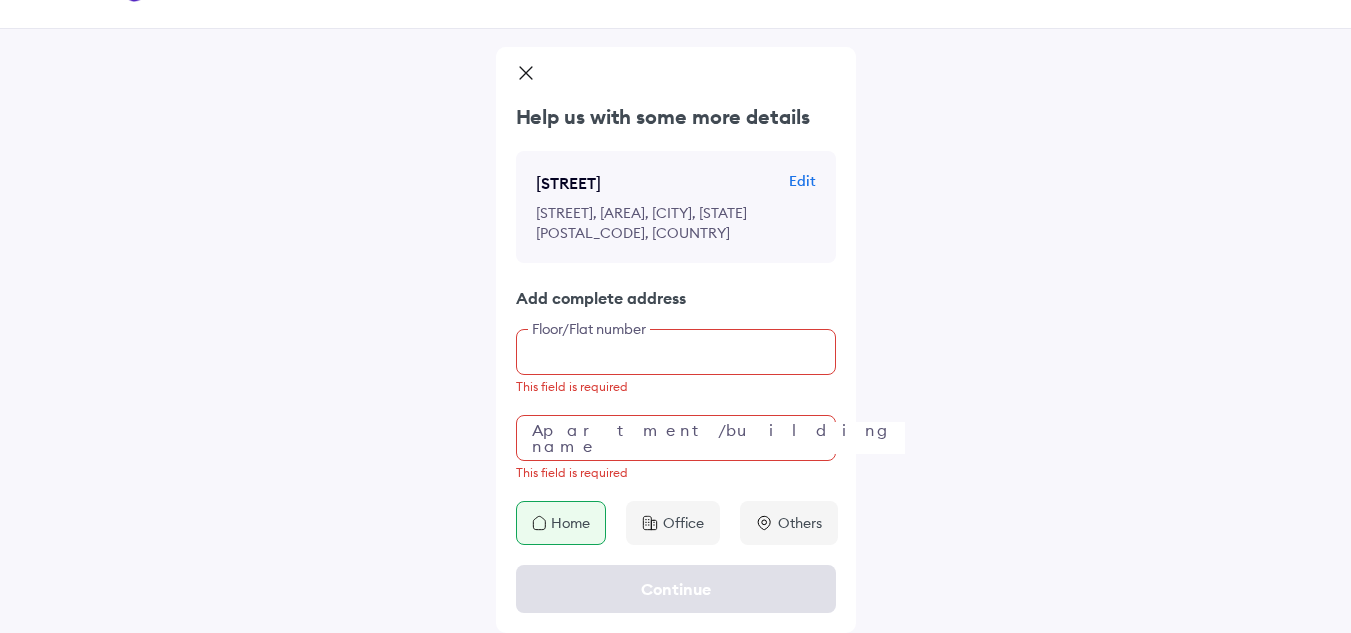 click at bounding box center [676, 352] 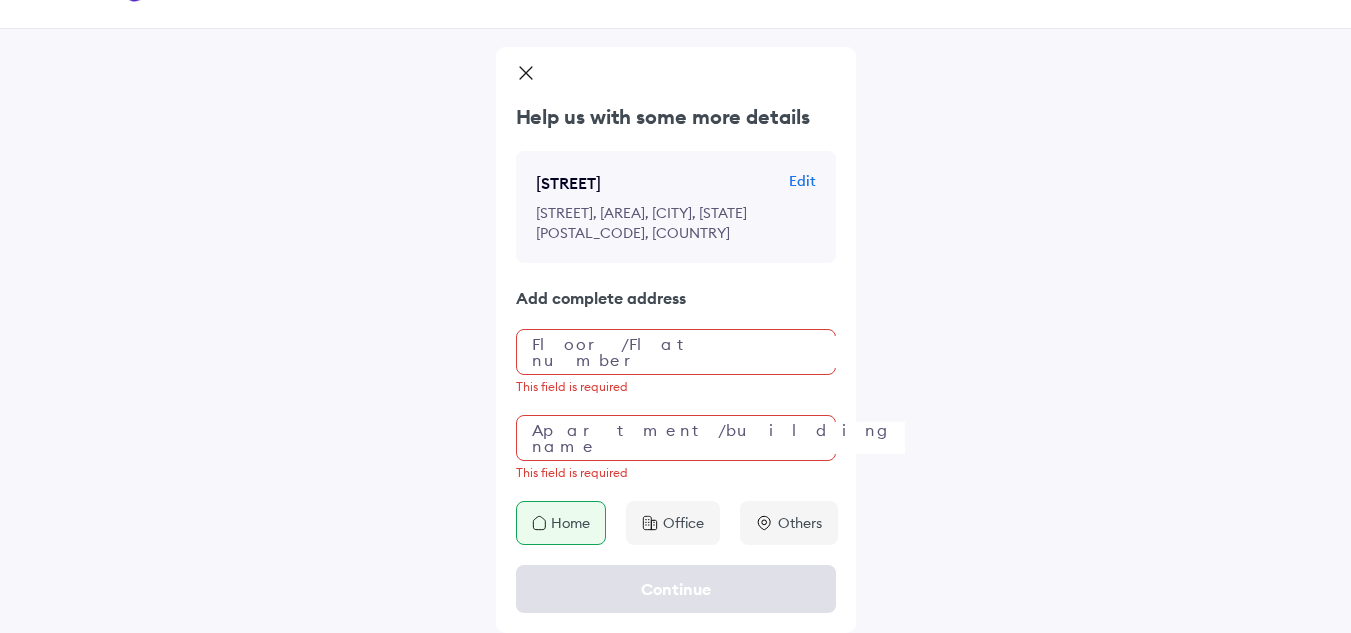 click on "Apartment/building name This field is required" at bounding box center [676, 448] 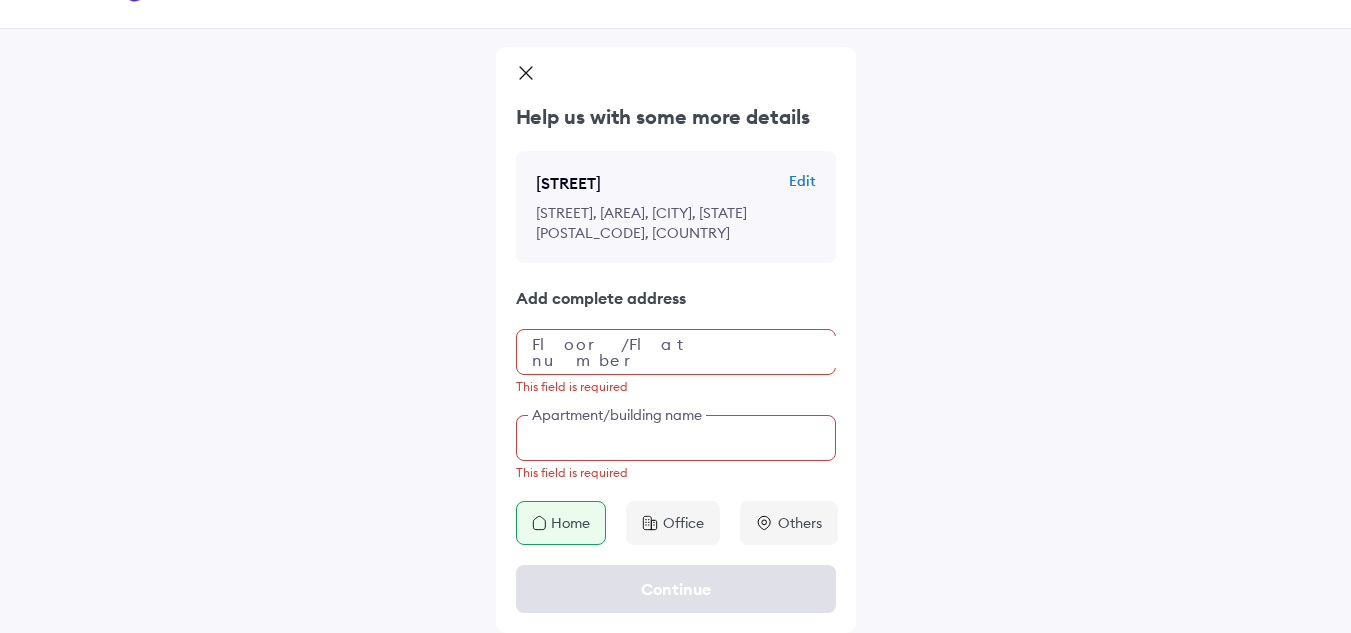 click at bounding box center (676, 438) 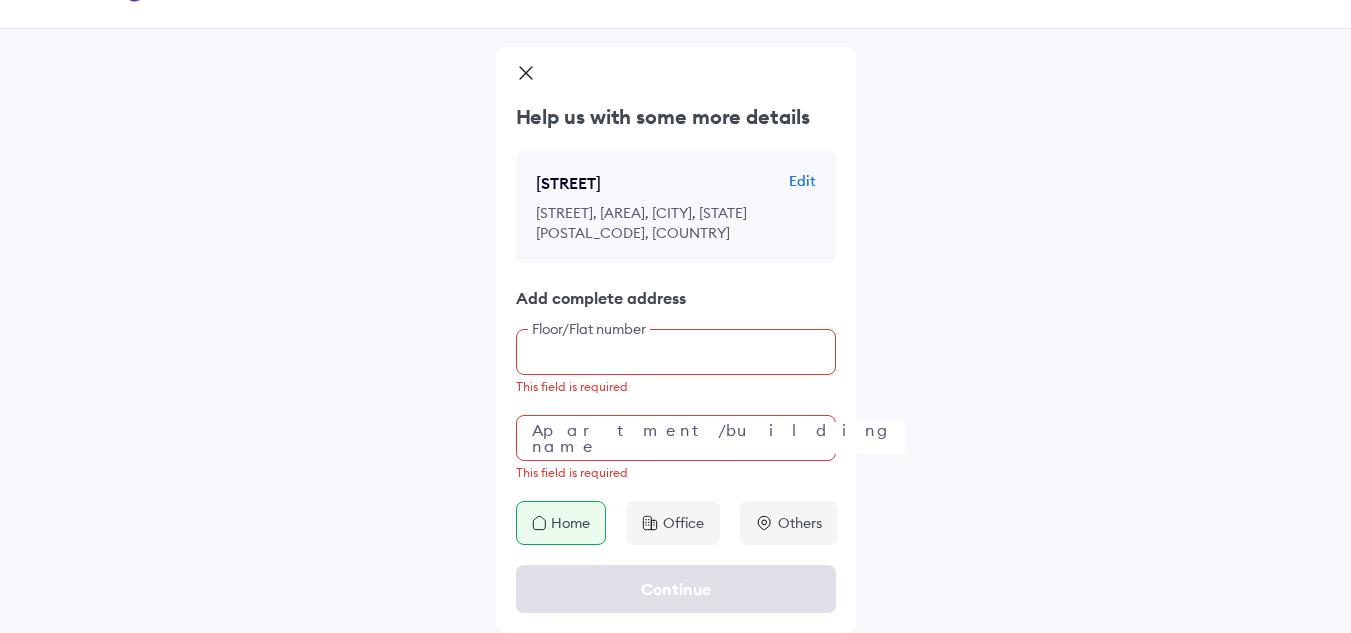 click at bounding box center [676, 352] 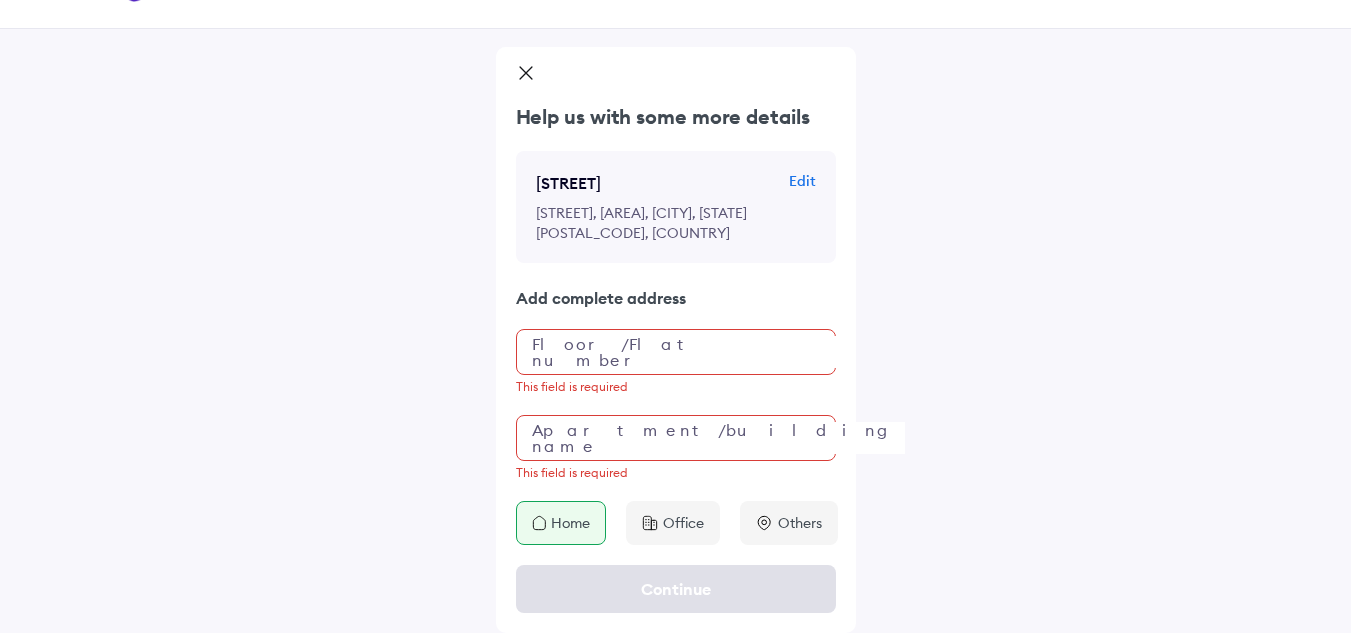 click on "Help us with some more details [STREET] Edit [STREET], [AREA], [CITY], [STATE] [POSTAL_CODE], [COUNTRY] Add complete address Floor/Flat number This field is required Apartment/building name This field is required Home Office Others Continue" at bounding box center (675, 293) 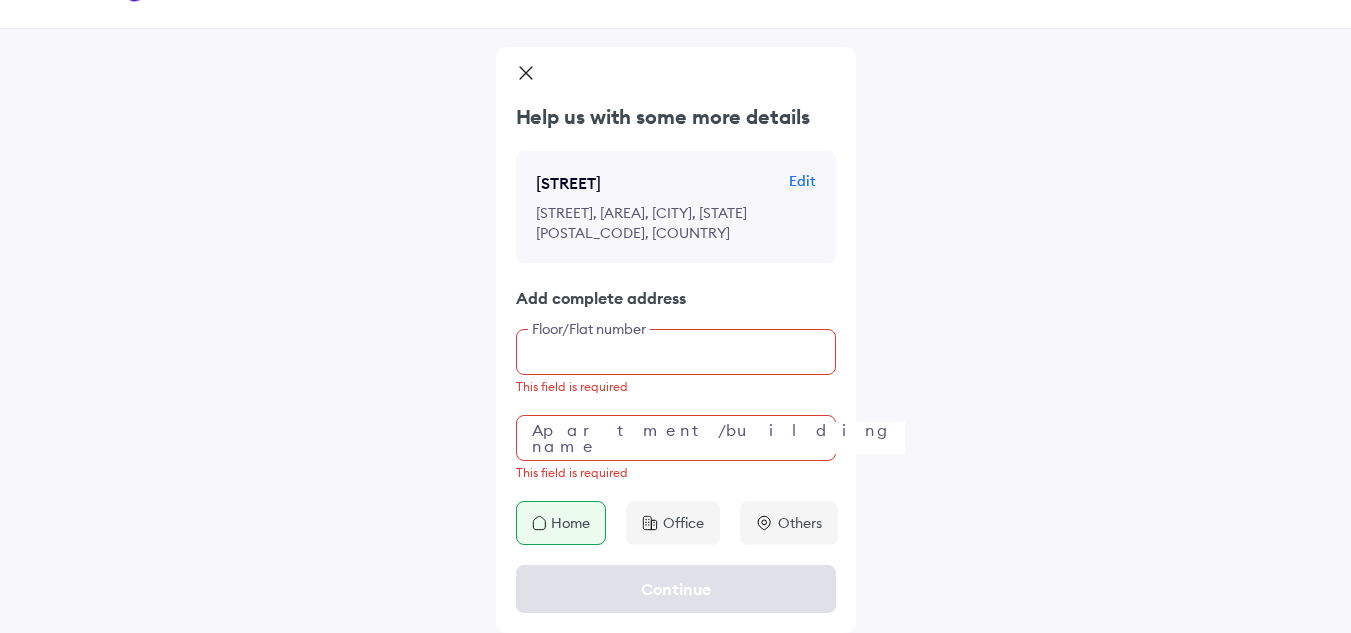 click at bounding box center (676, 352) 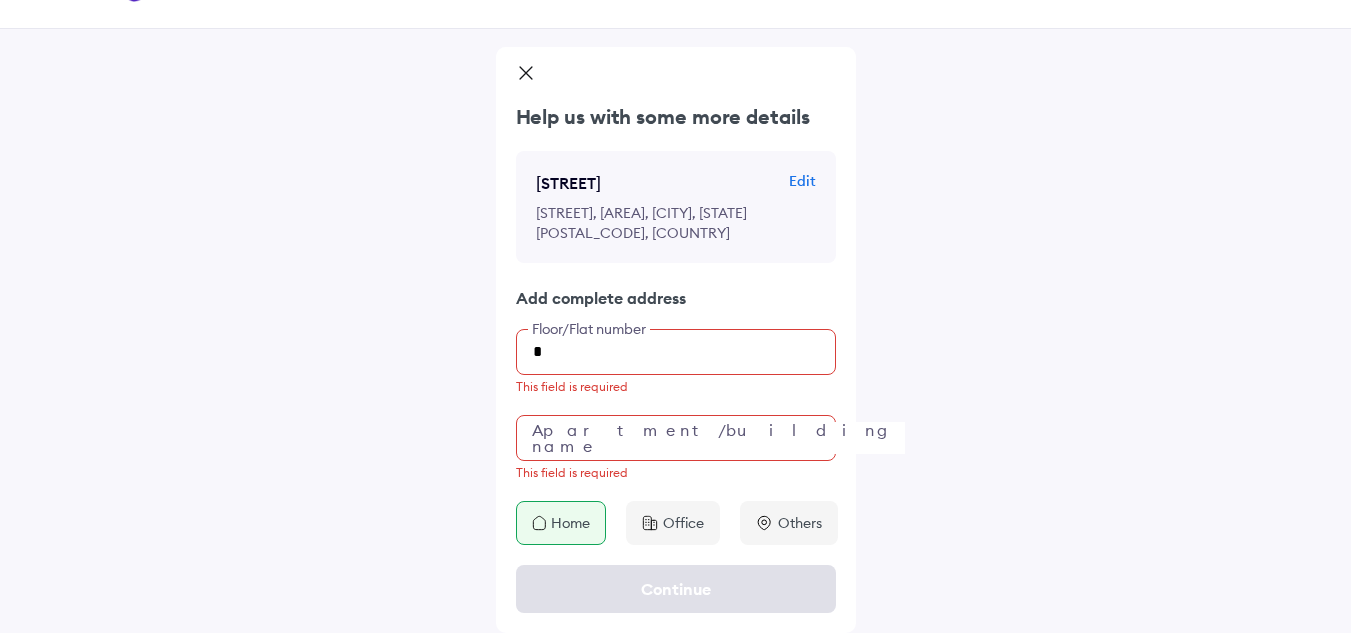 scroll, scrollTop: 47, scrollLeft: 0, axis: vertical 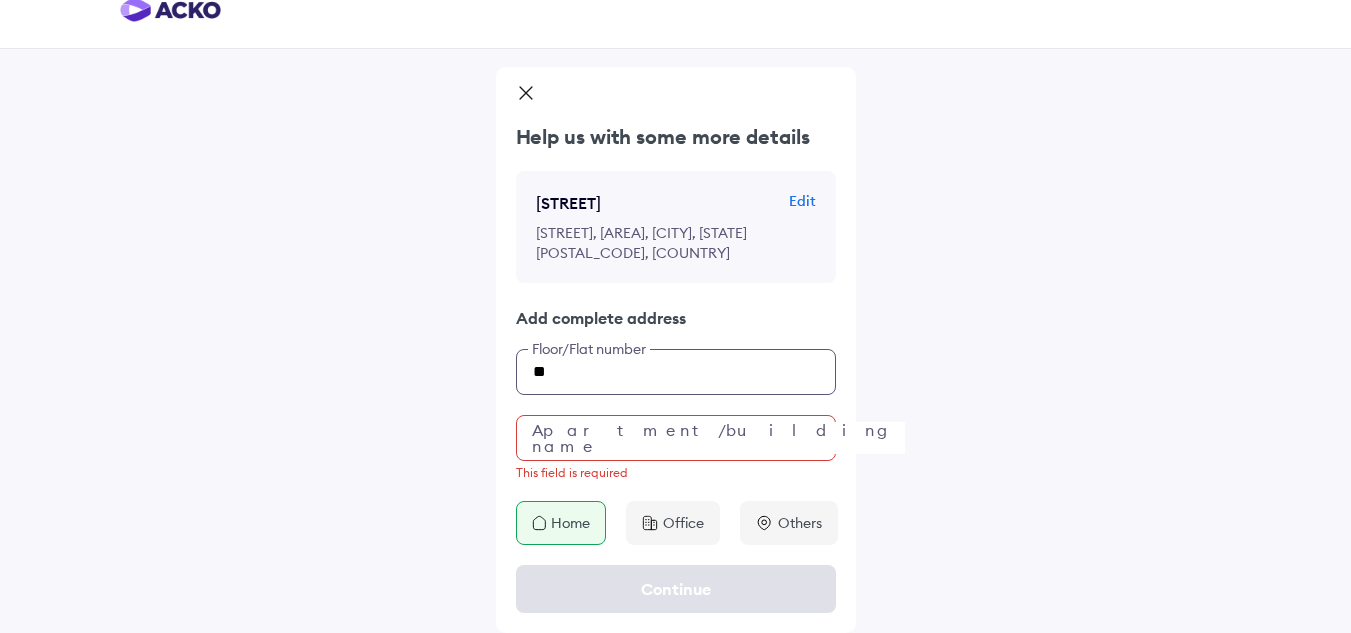 type on "**" 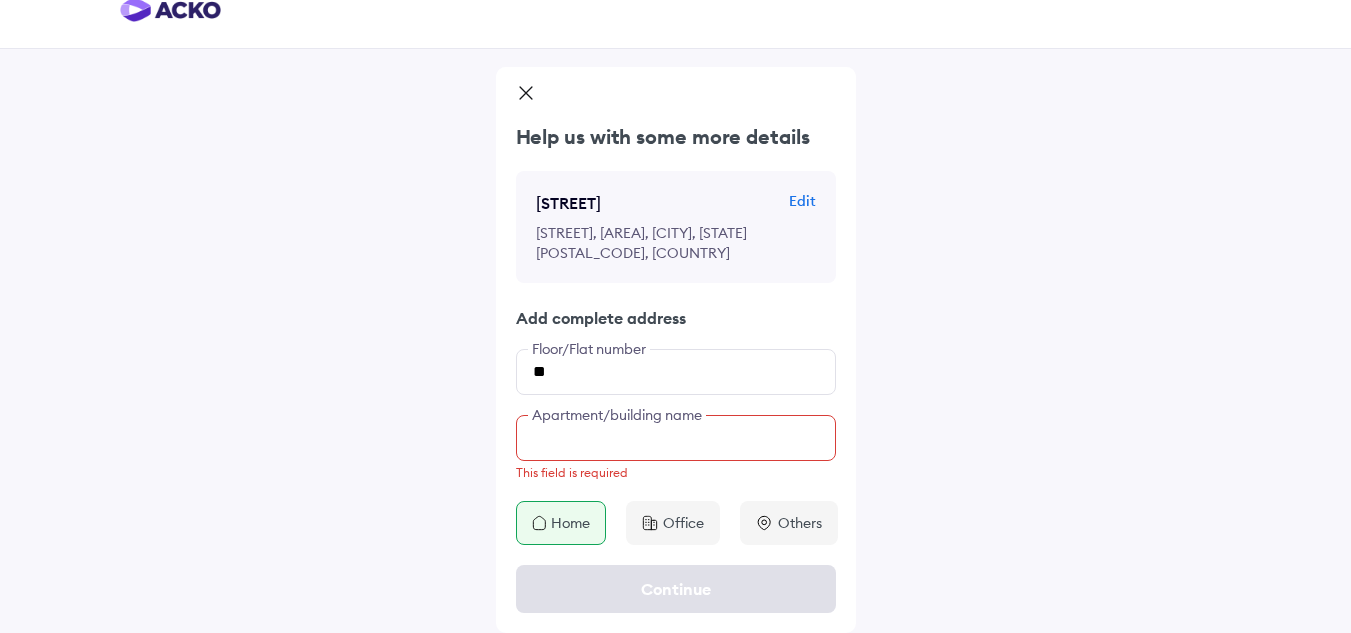 click at bounding box center [676, 438] 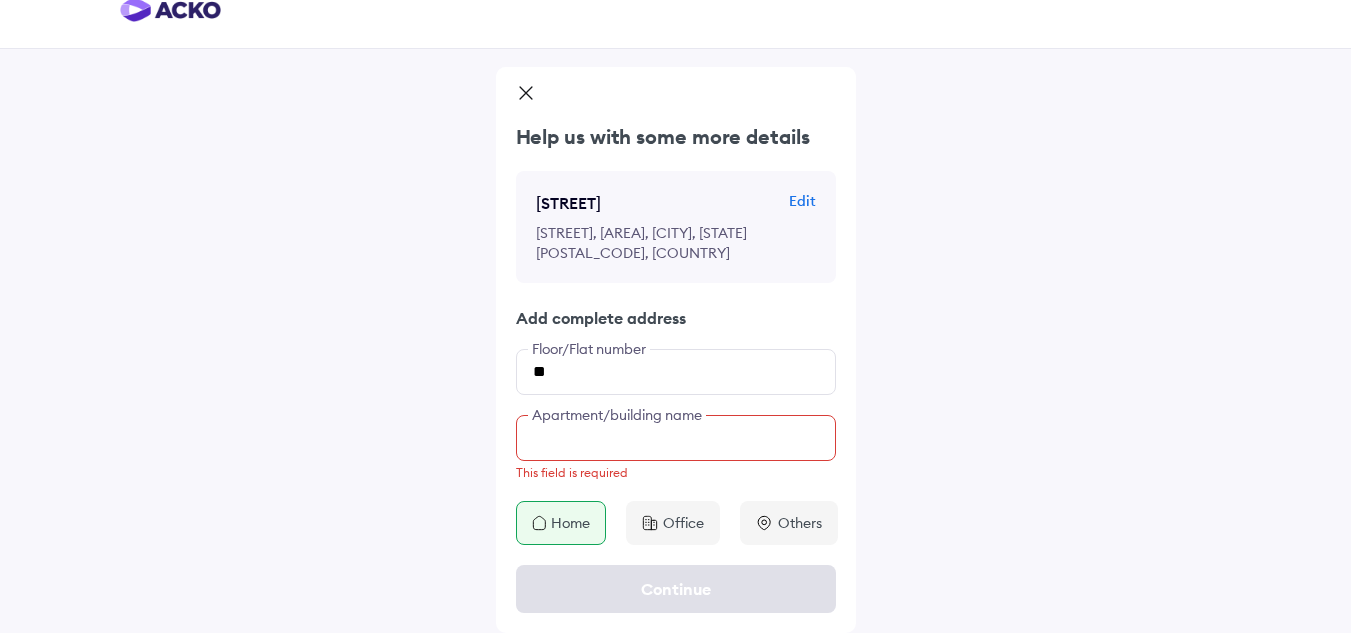 paste on "**********" 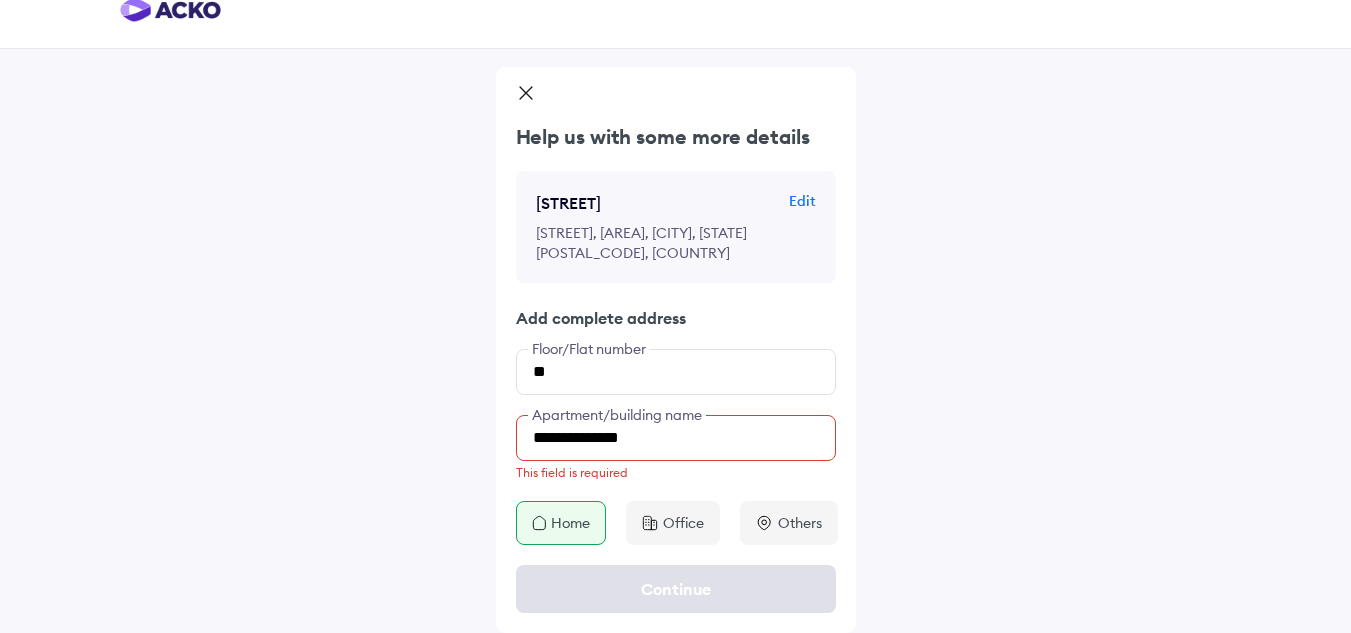 scroll, scrollTop: 27, scrollLeft: 0, axis: vertical 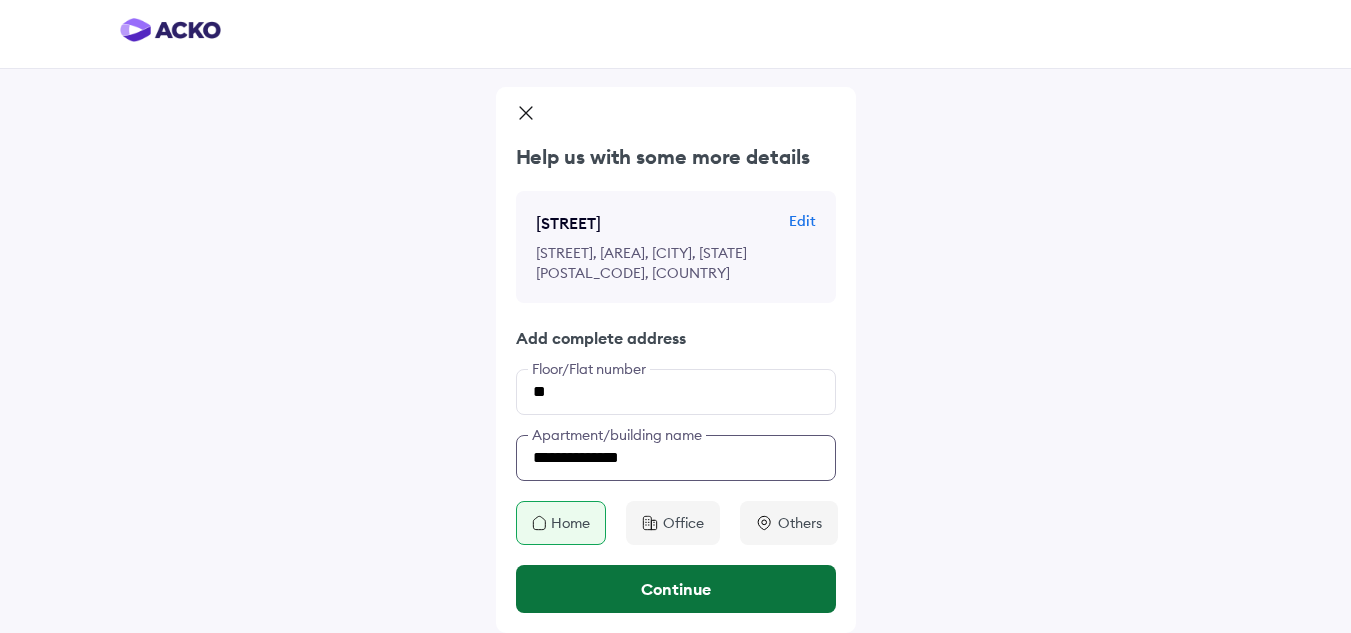 type on "**********" 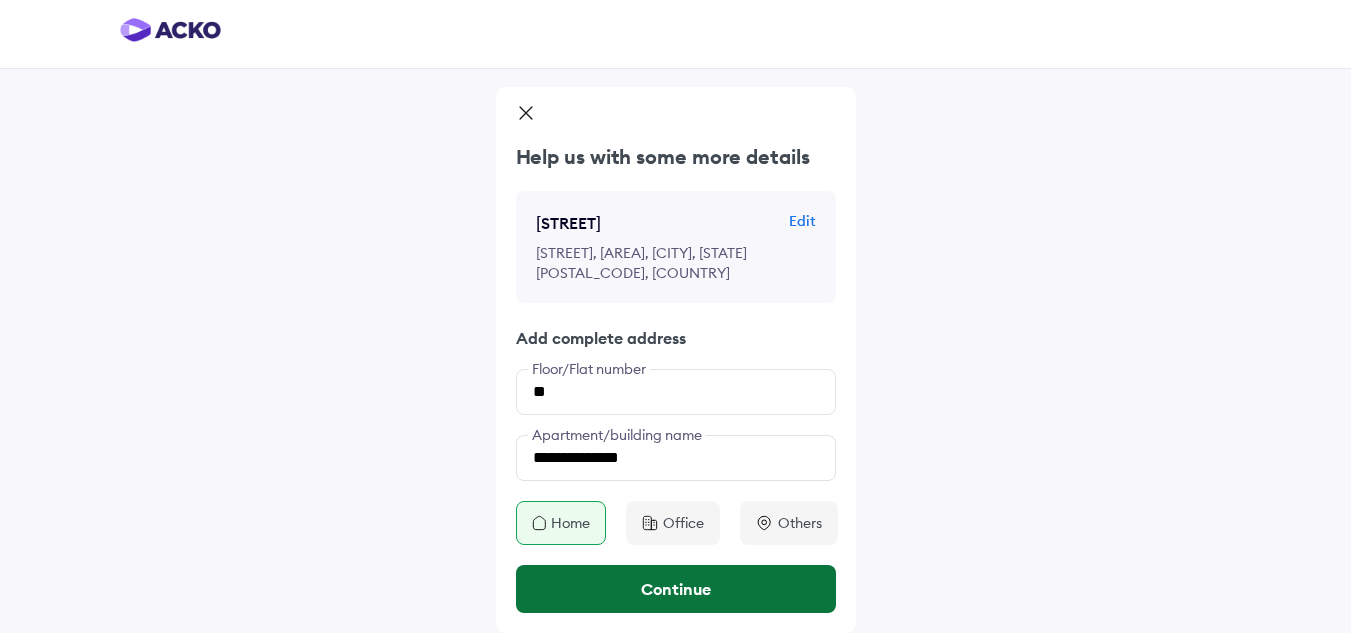click on "Continue" at bounding box center [676, 589] 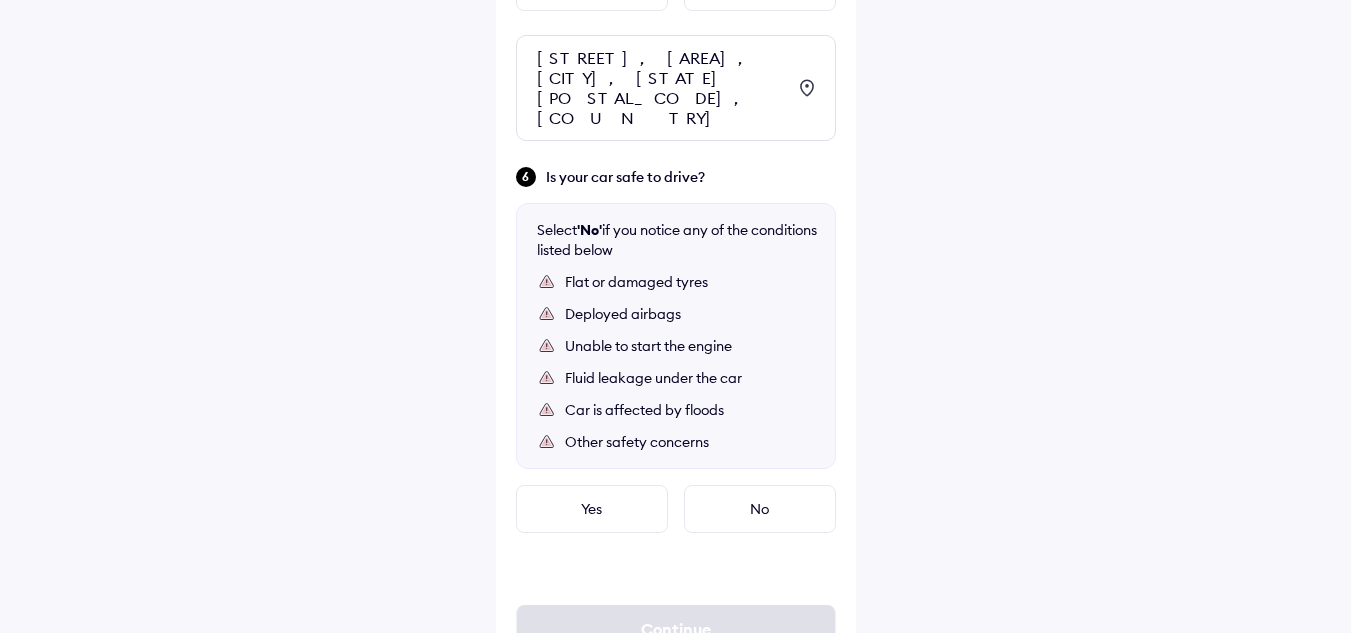 scroll, scrollTop: 1092, scrollLeft: 0, axis: vertical 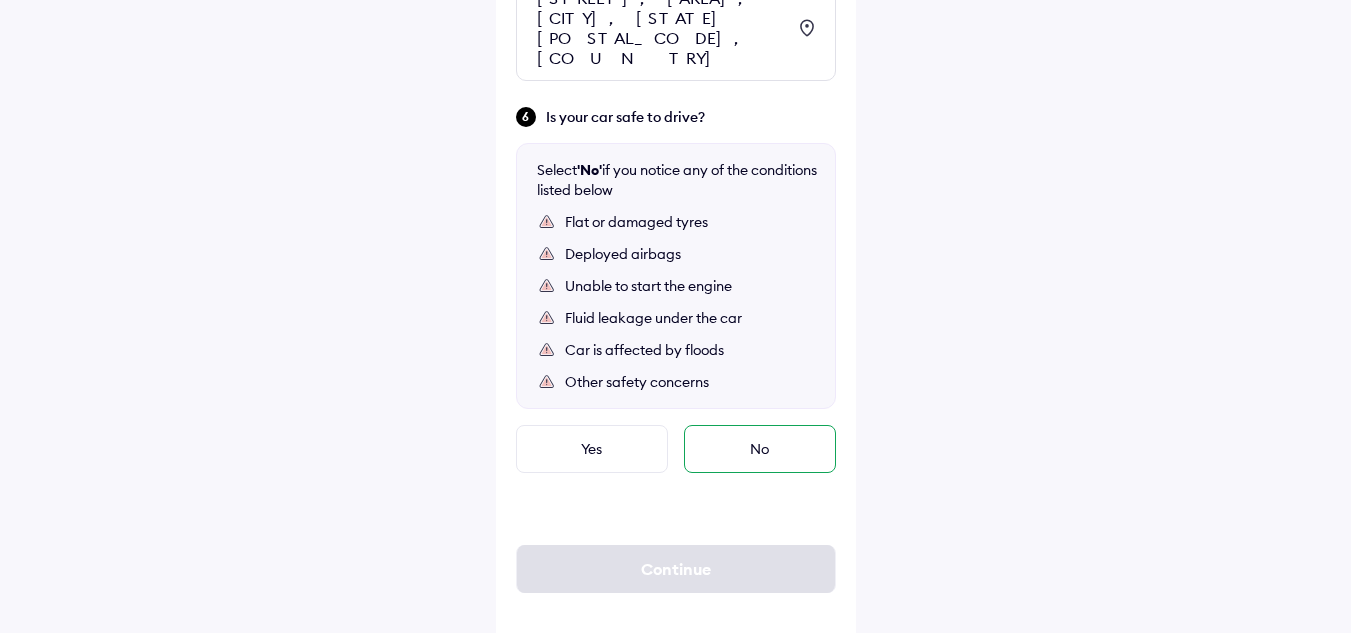 click on "No" at bounding box center (760, 449) 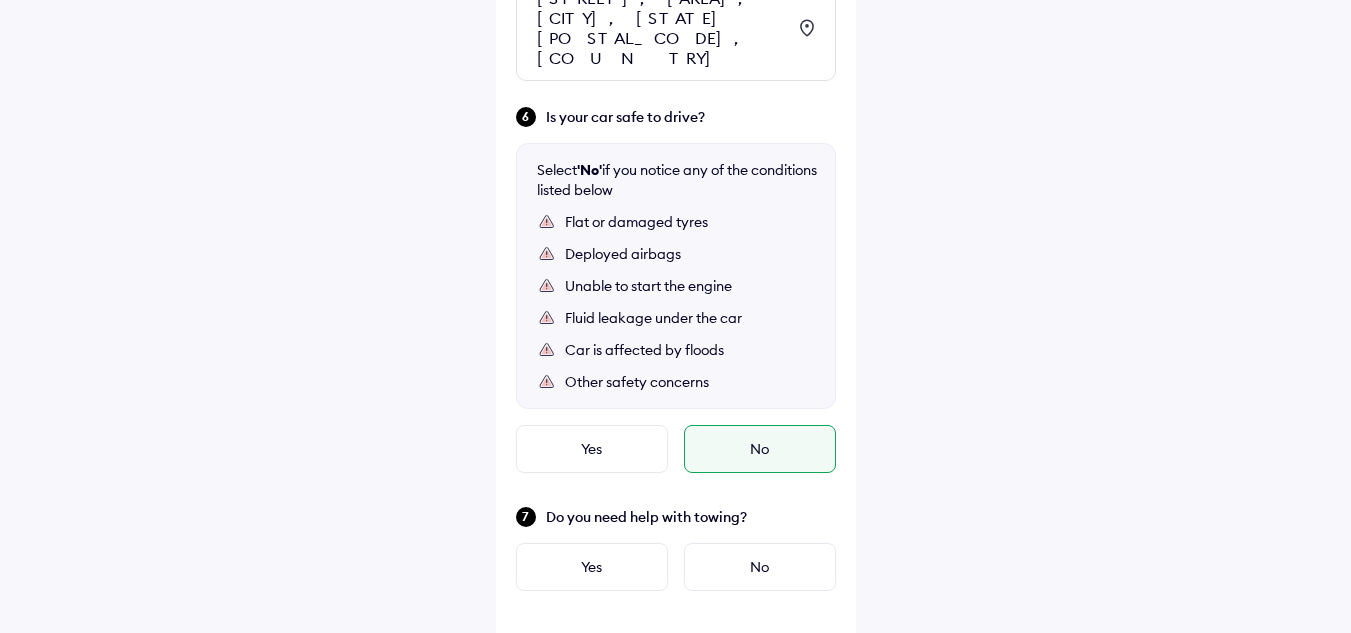scroll, scrollTop: 1194, scrollLeft: 0, axis: vertical 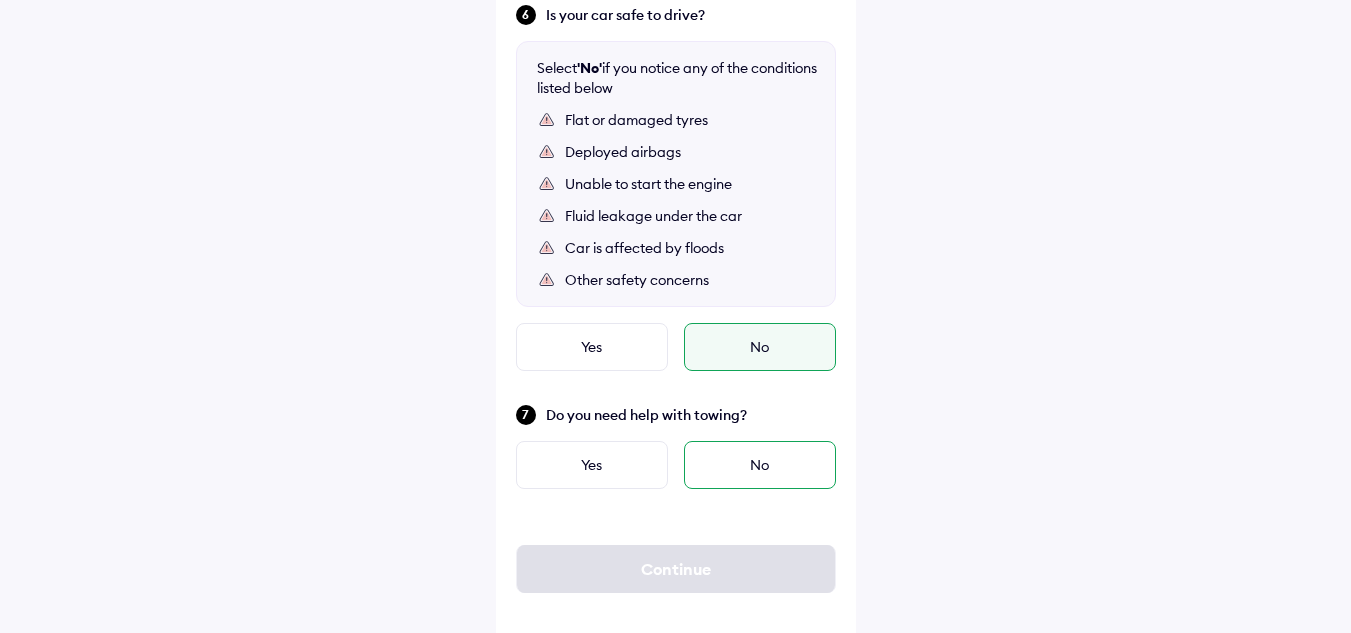 click on "No" at bounding box center (760, 465) 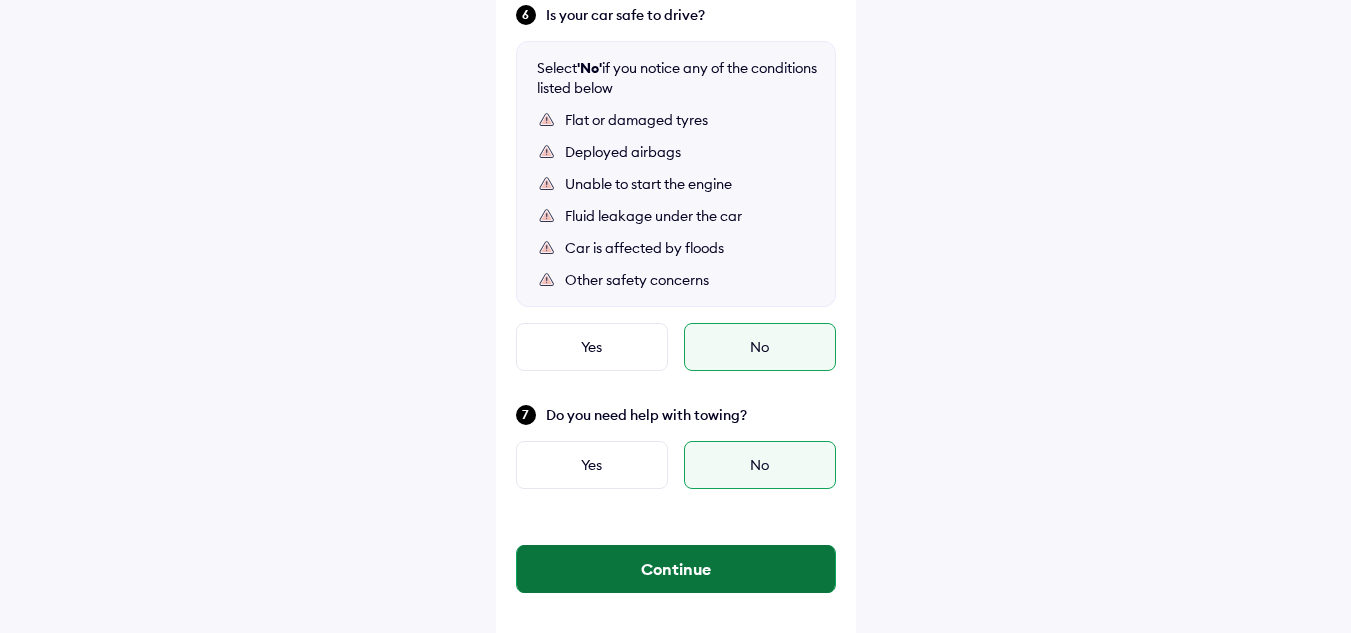 click on "Continue" at bounding box center (676, 569) 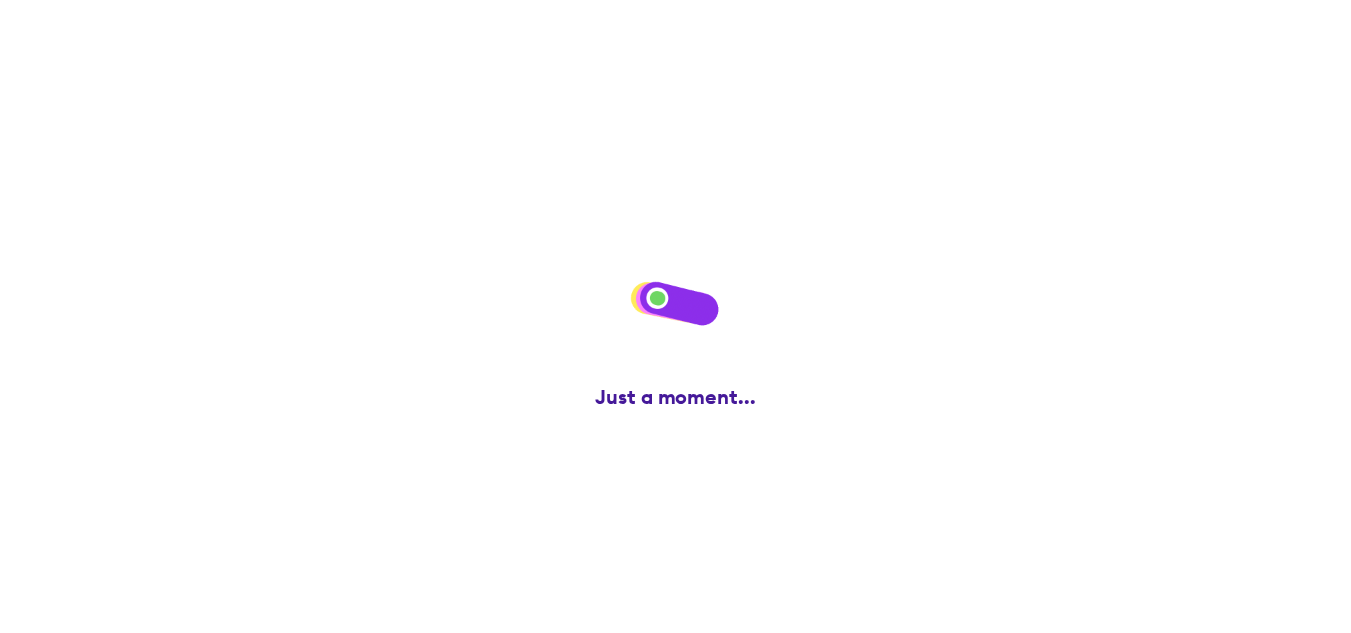 scroll, scrollTop: 0, scrollLeft: 0, axis: both 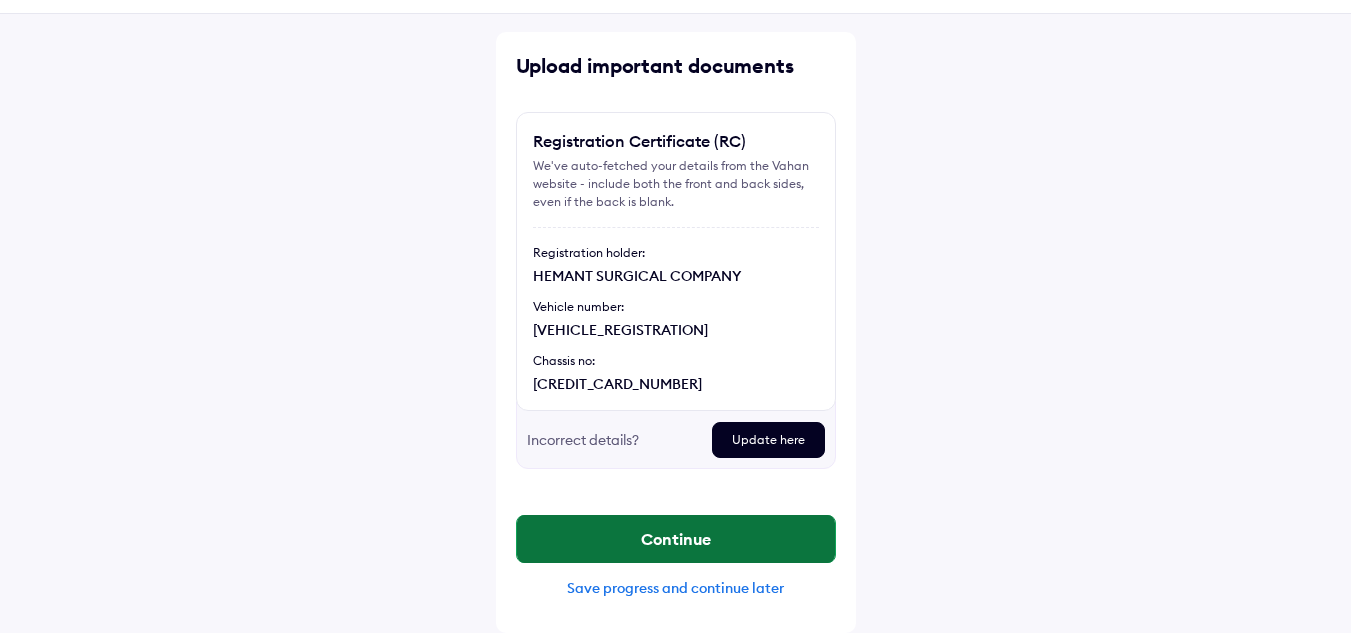 click on "Continue" at bounding box center [676, 539] 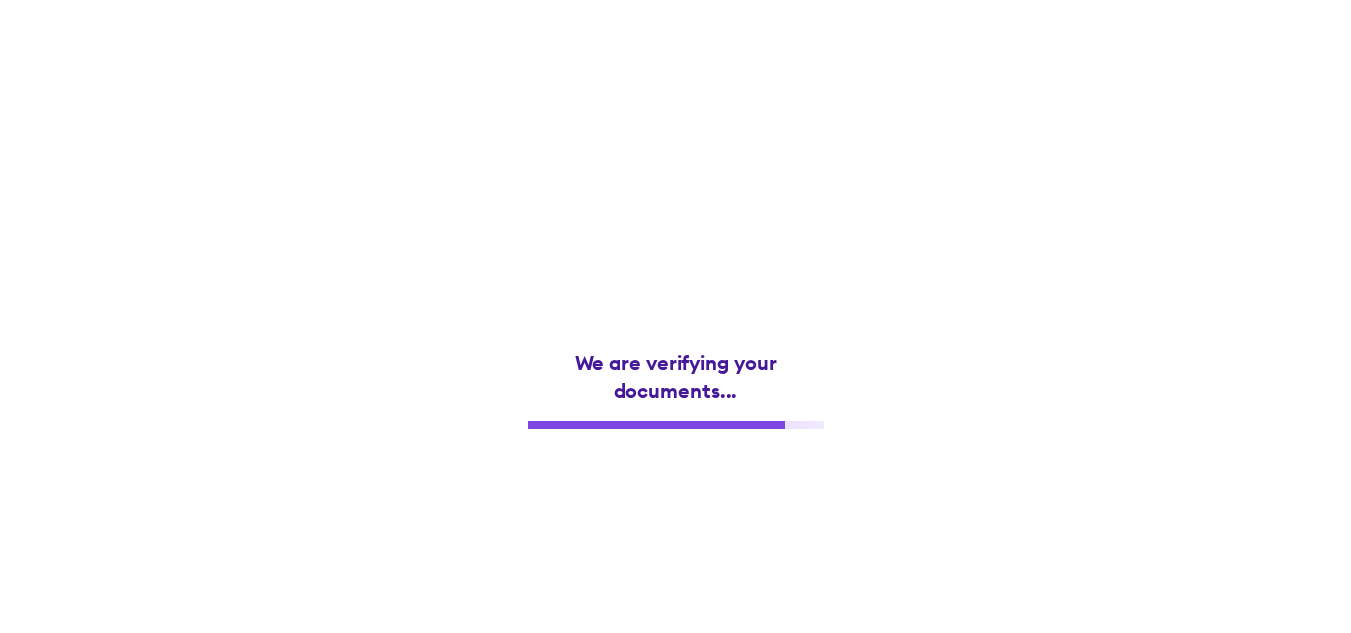 scroll, scrollTop: 0, scrollLeft: 0, axis: both 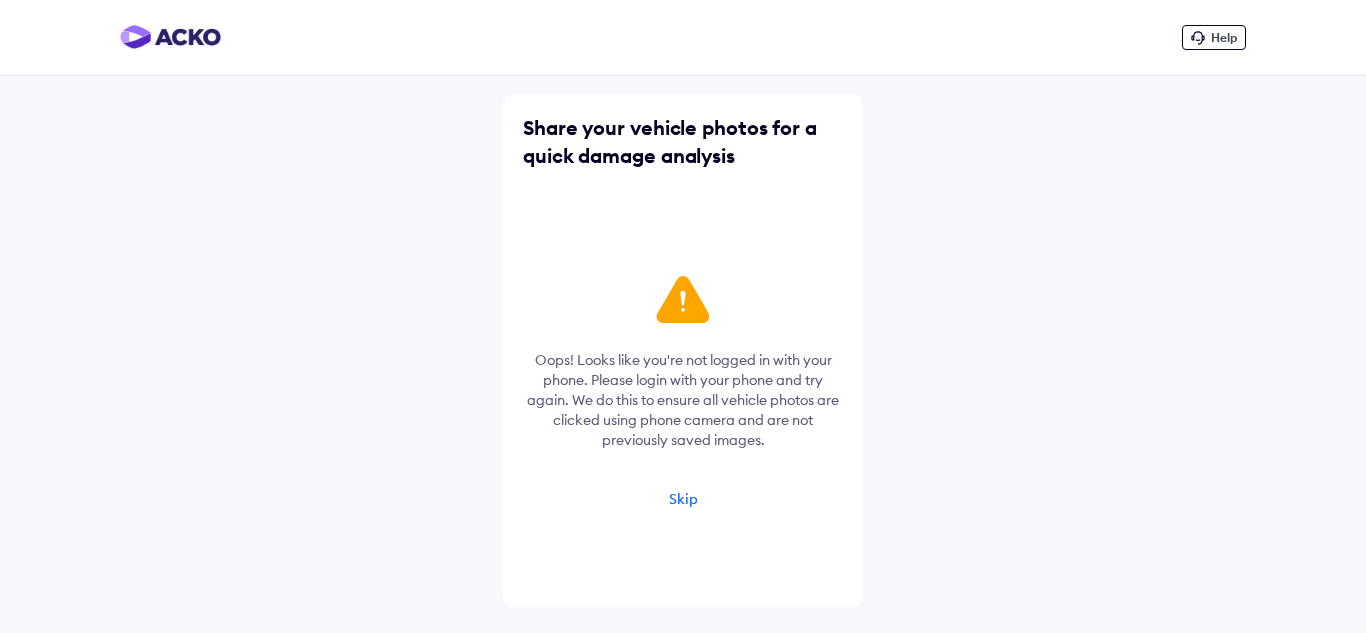 click on "Skip" at bounding box center (683, 499) 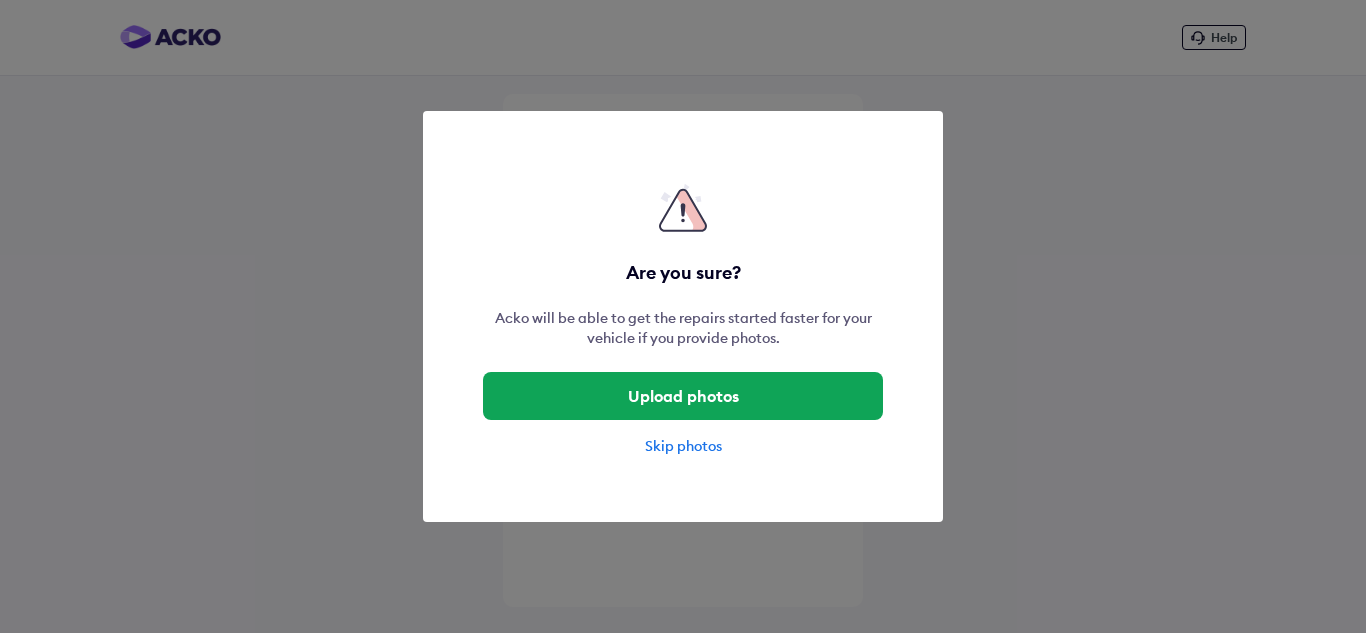 drag, startPoint x: 691, startPoint y: 452, endPoint x: 692, endPoint y: 498, distance: 46.010868 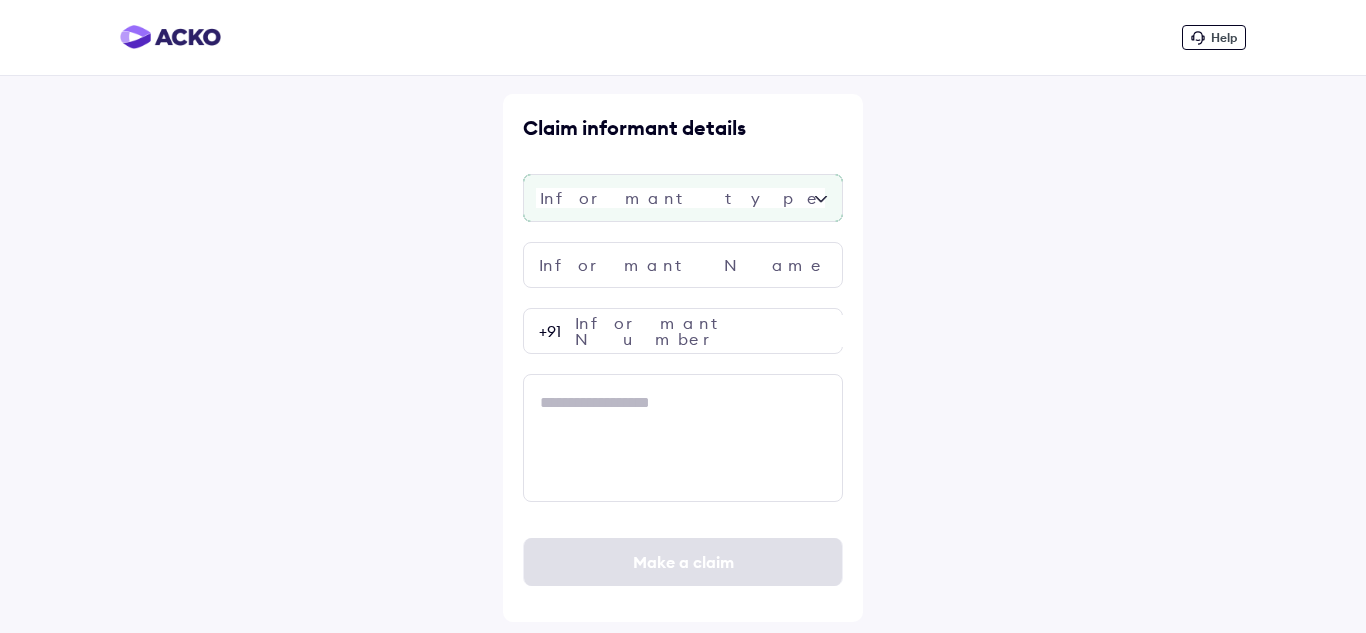 click at bounding box center (683, 198) 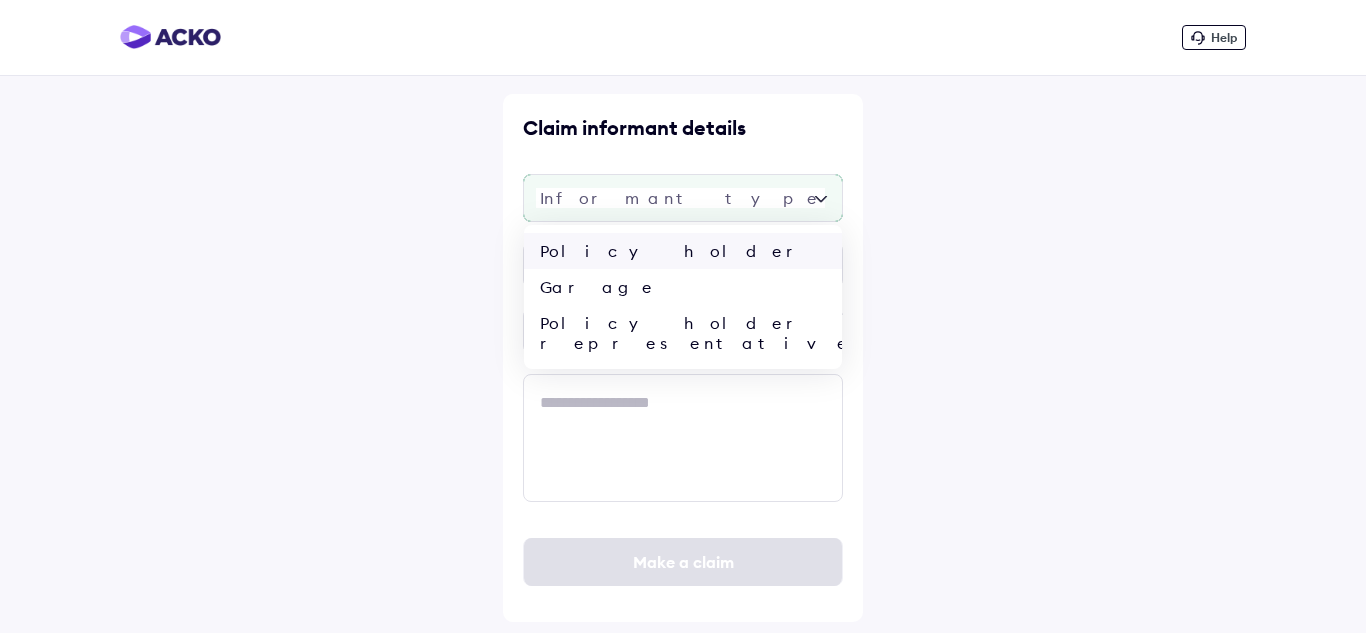 click on "Policy holder" at bounding box center (683, 251) 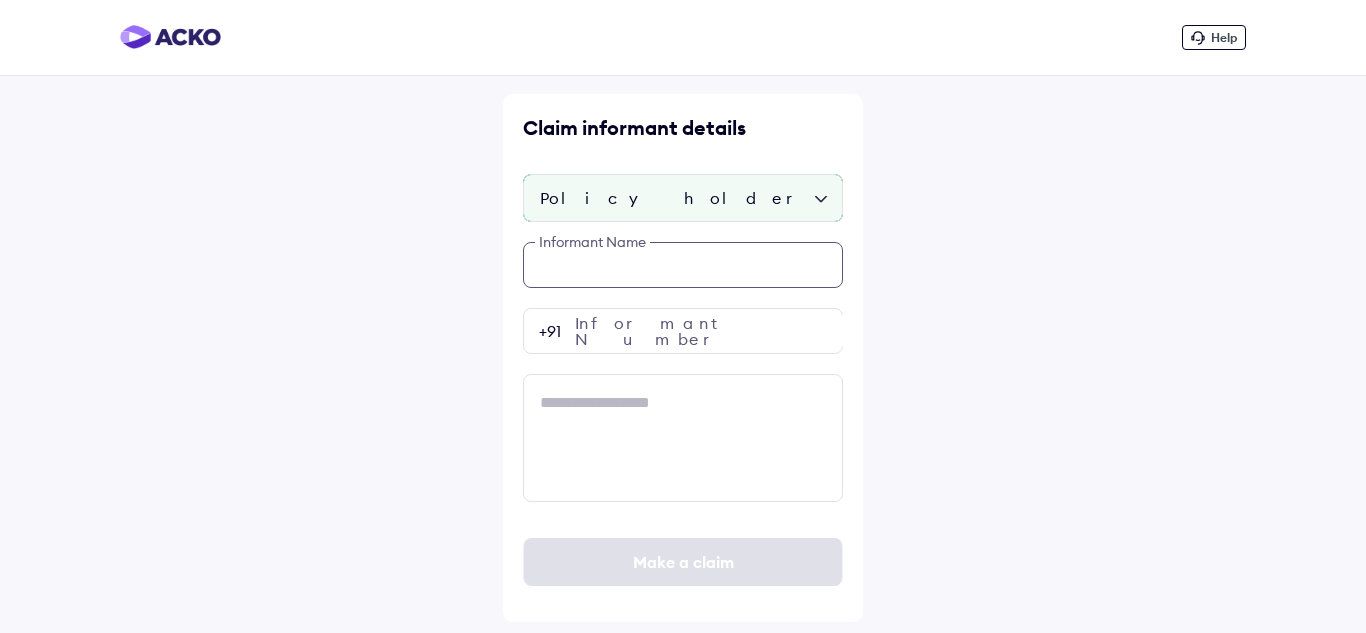 click at bounding box center (683, 265) 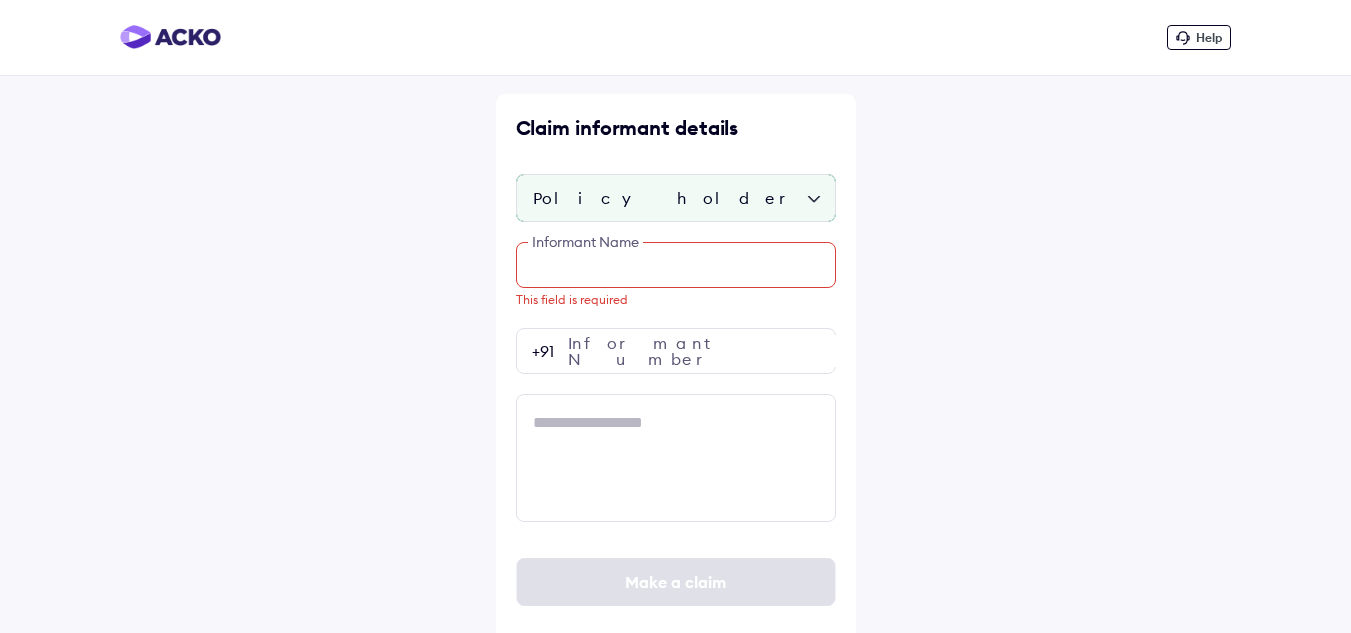 paste on "[DATE]" 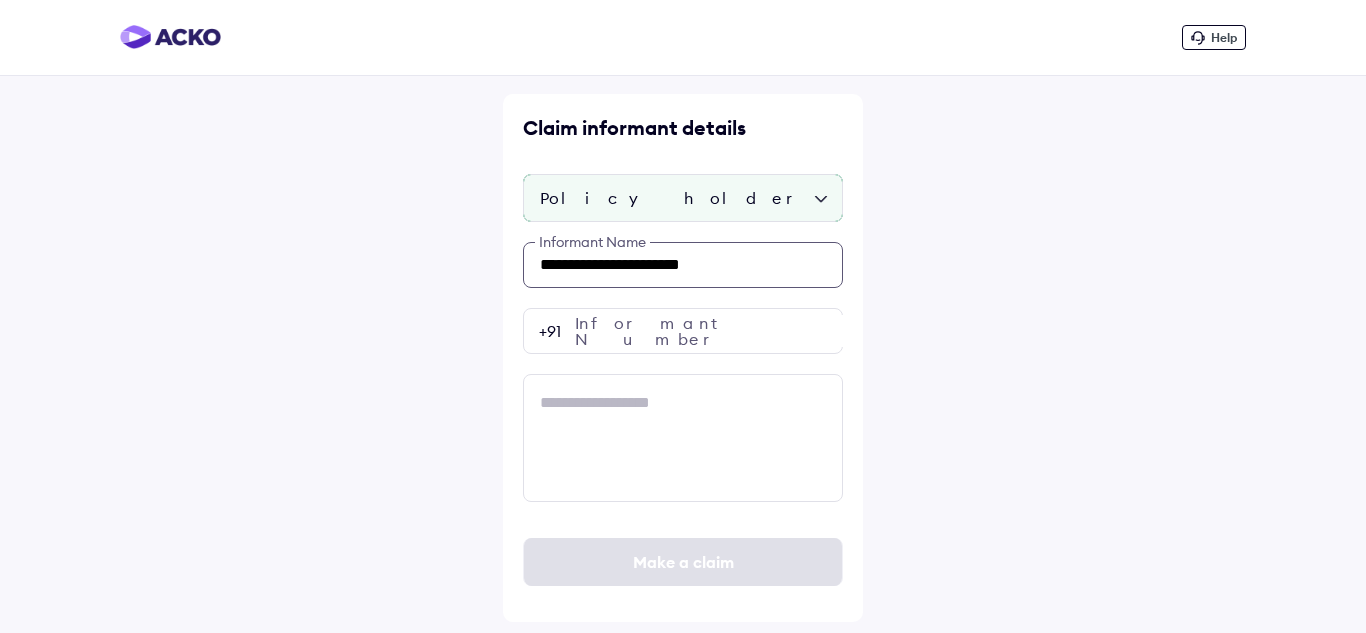 type on "[DATE]" 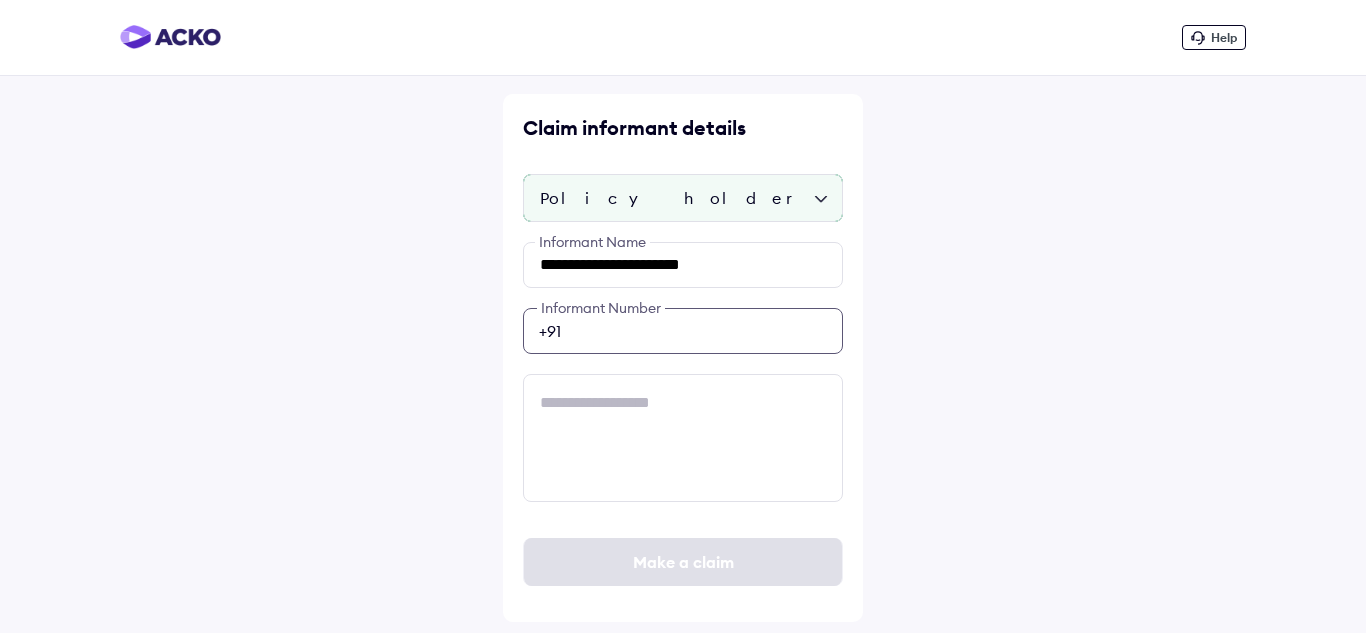 click at bounding box center [683, 331] 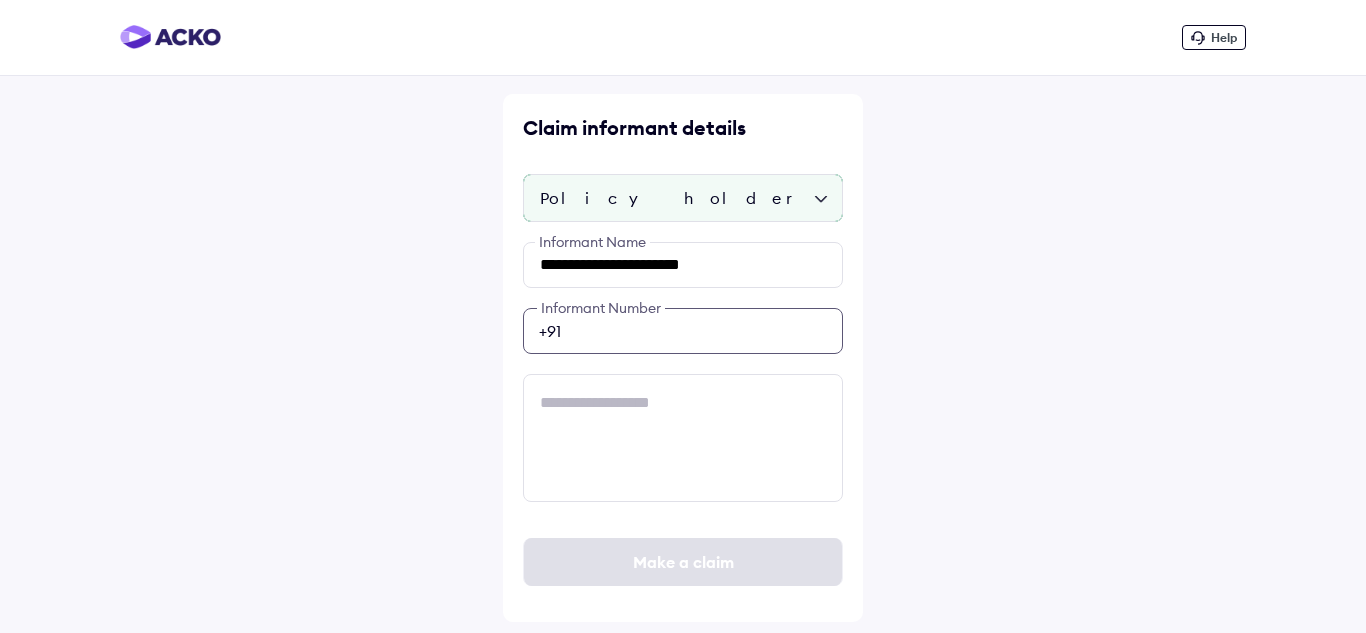 paste on "[DATE]" 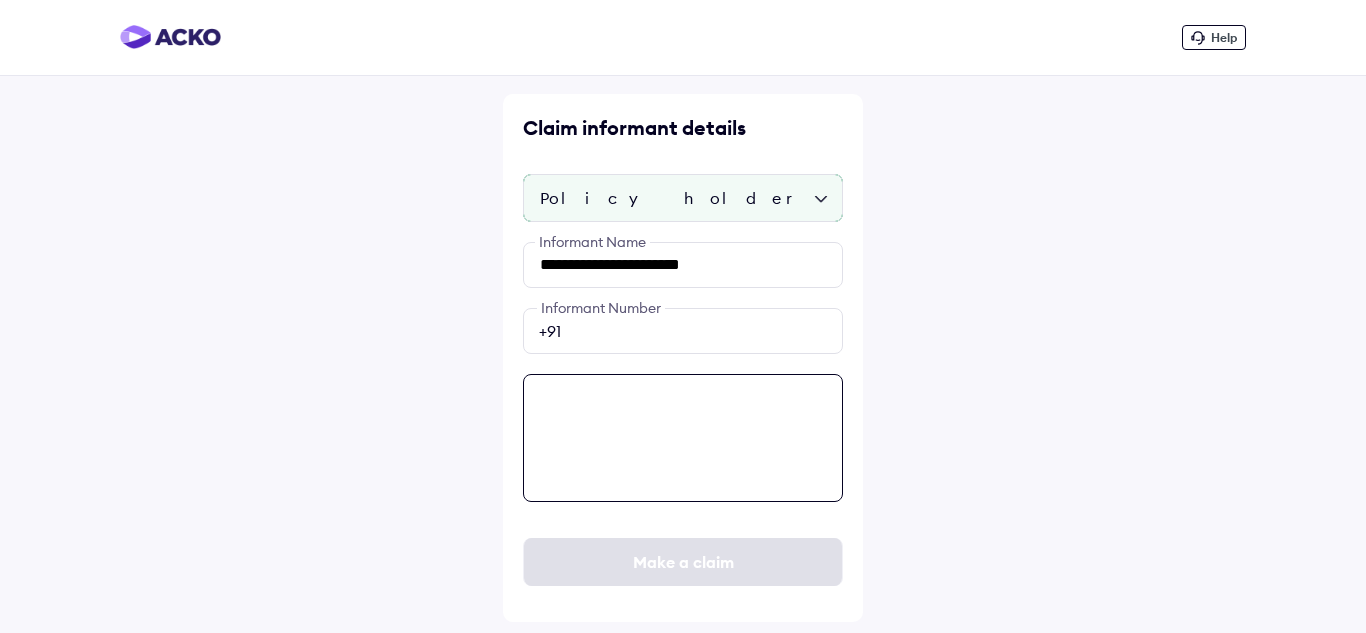 click at bounding box center (683, 438) 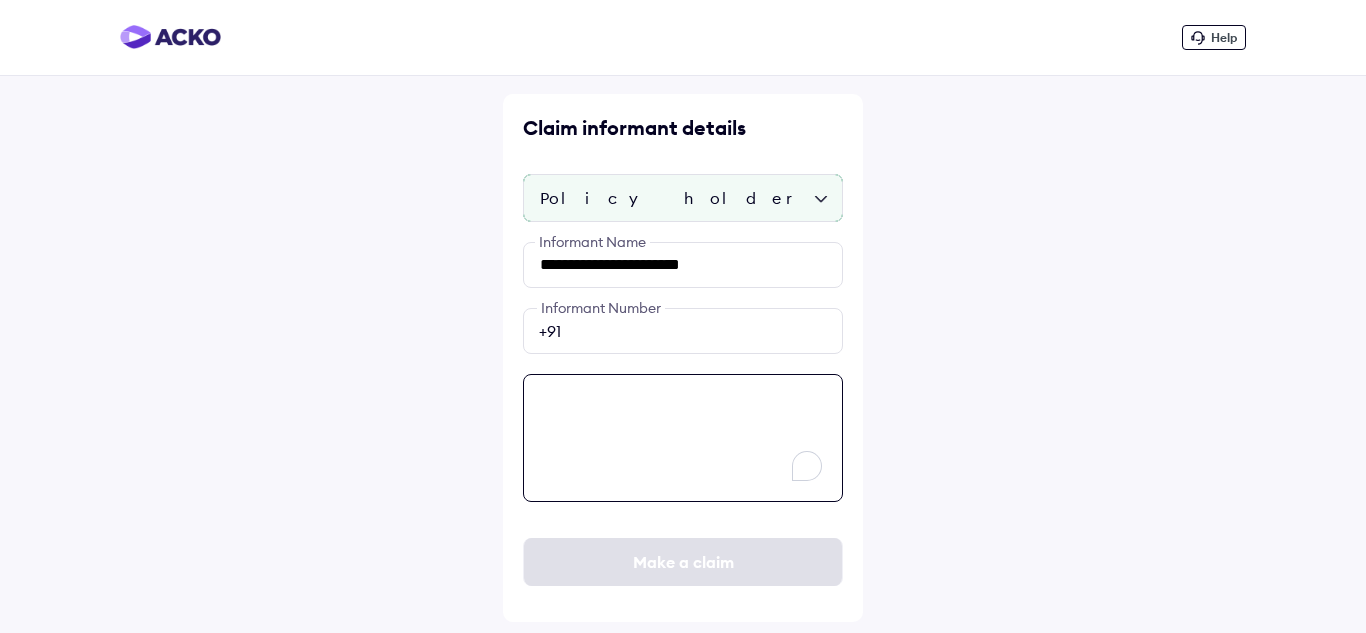 click at bounding box center [683, 438] 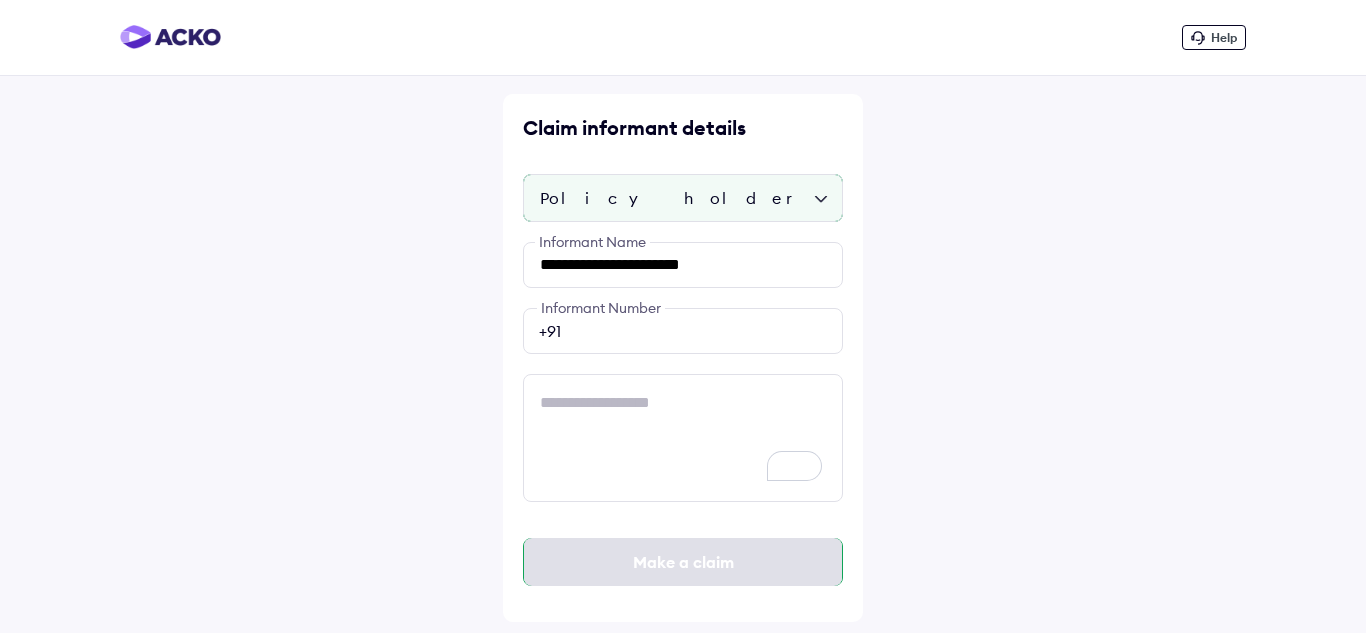 click on "Make a claim" at bounding box center (683, 562) 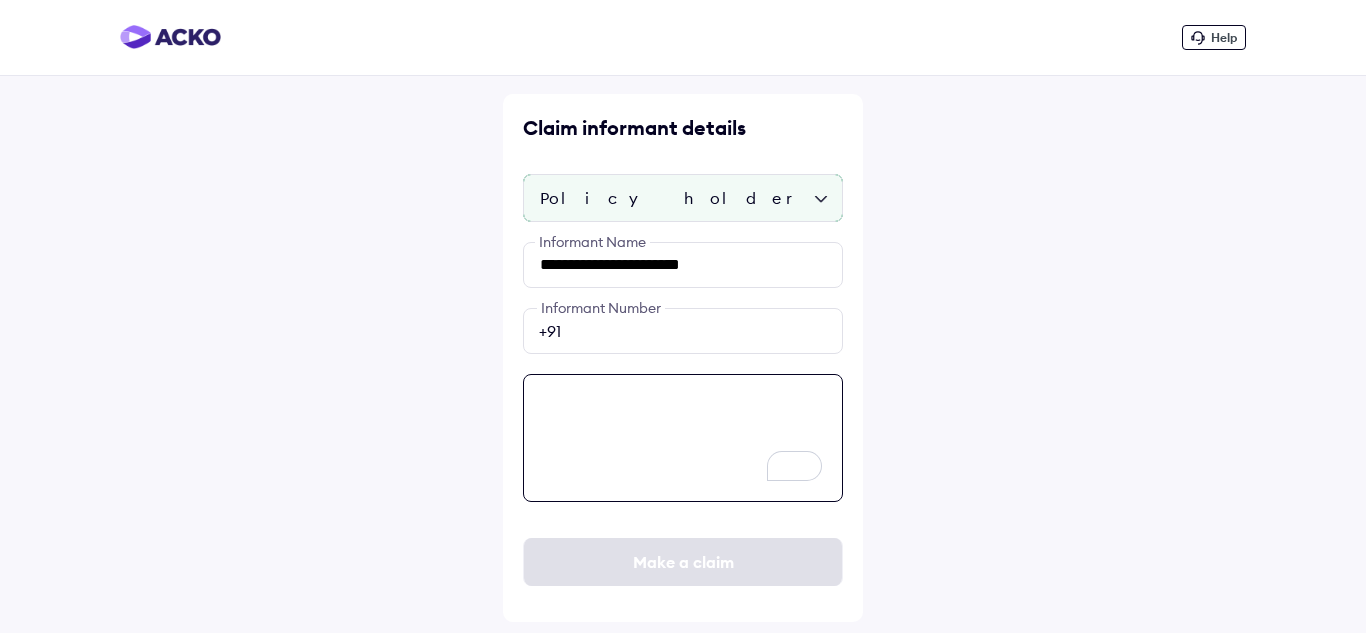click at bounding box center [683, 438] 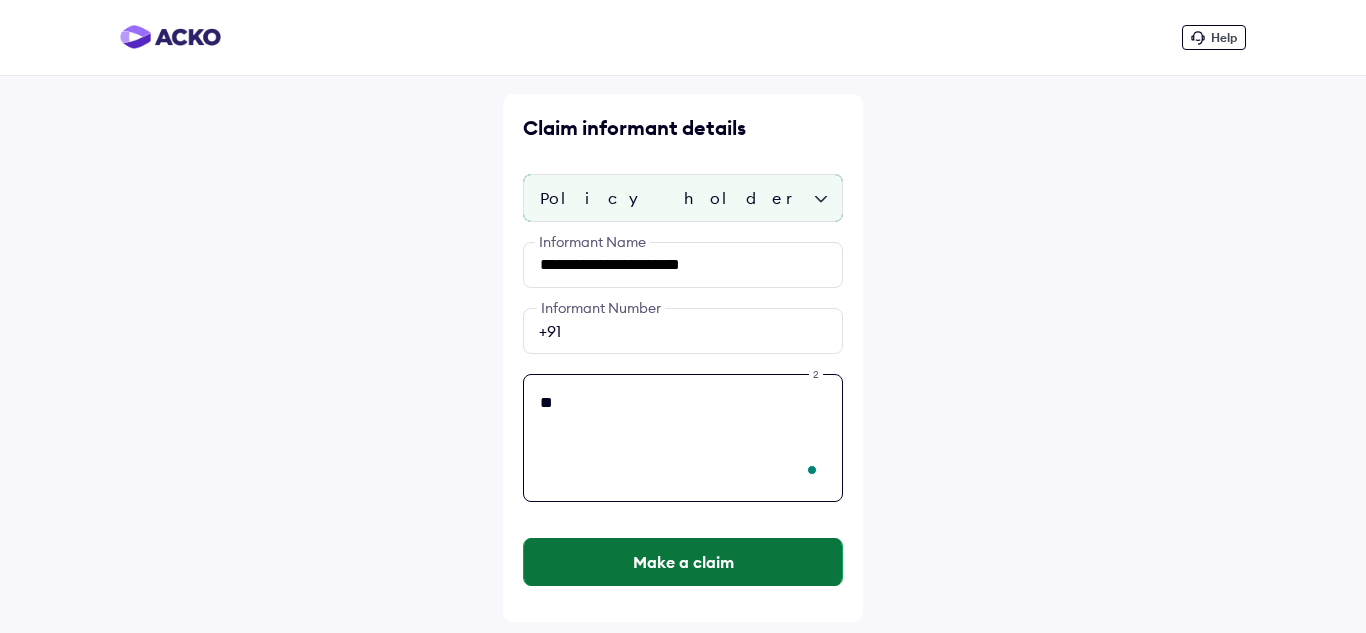type on "**" 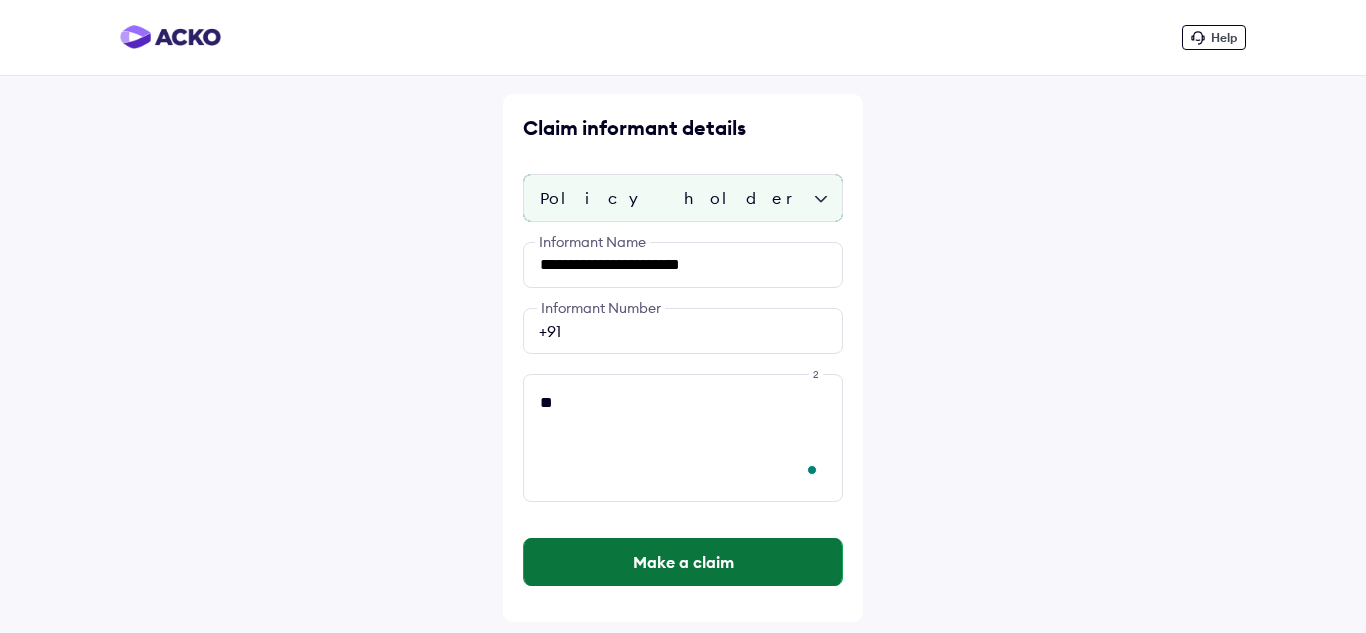 click on "Make a claim" at bounding box center [683, 562] 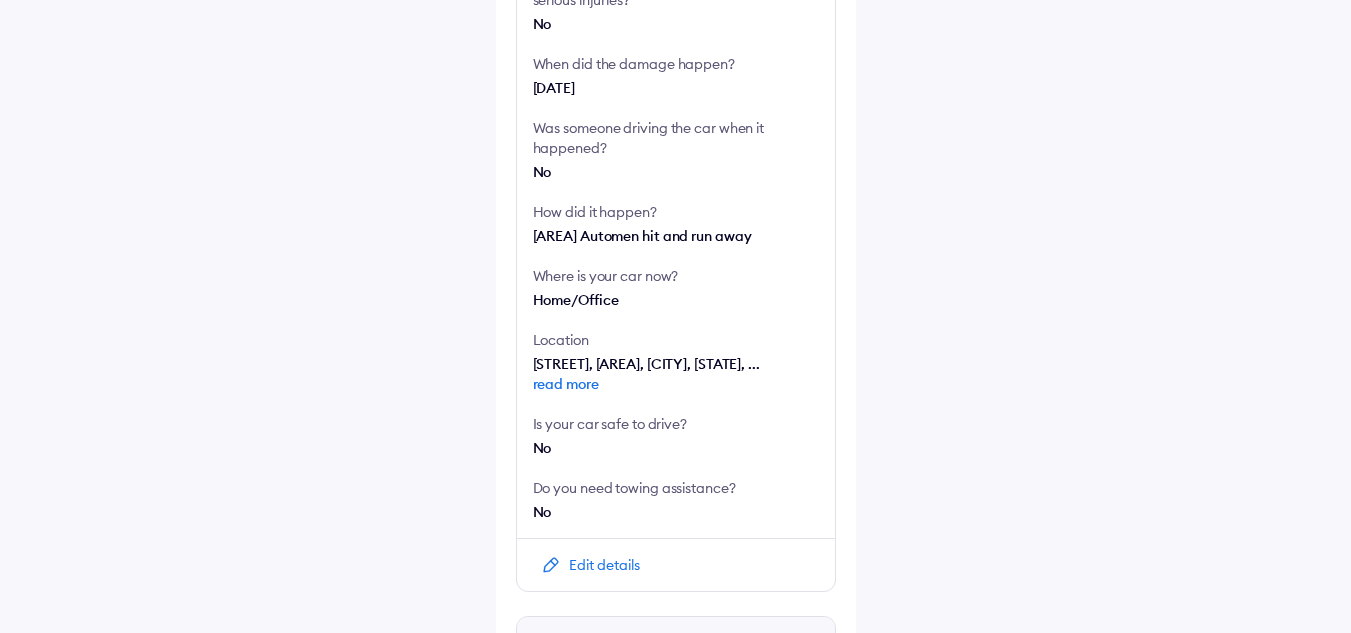 scroll, scrollTop: 933, scrollLeft: 0, axis: vertical 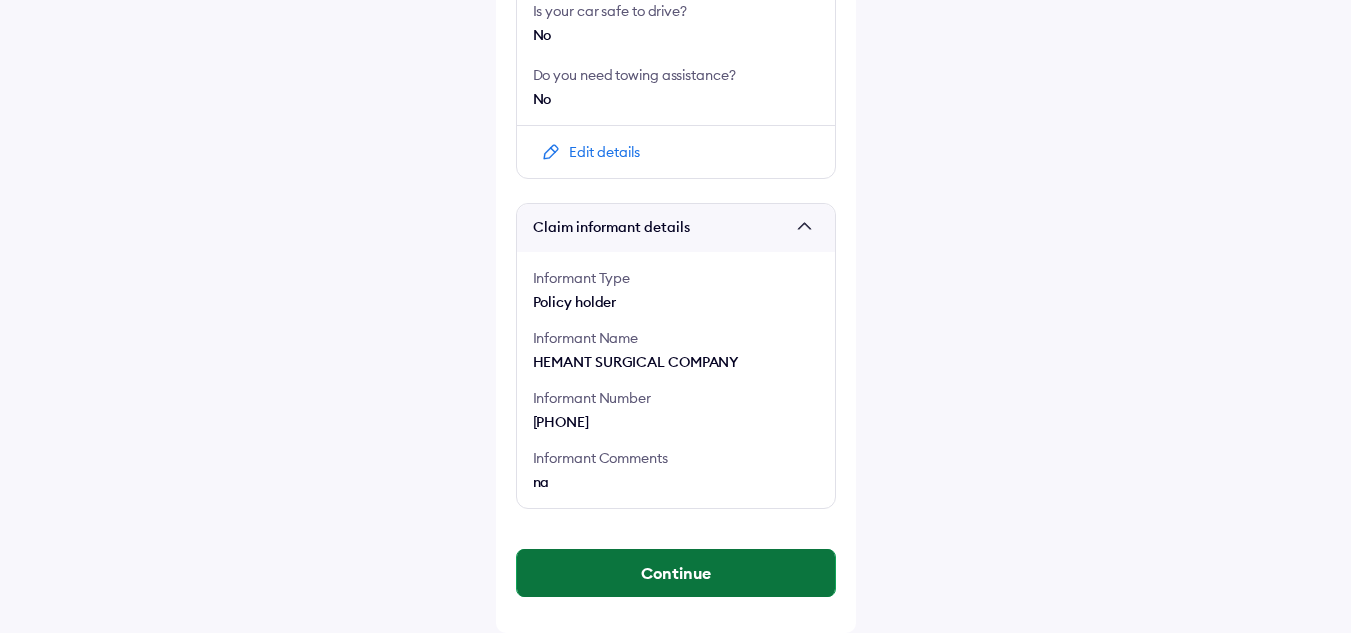 click on "Continue" at bounding box center (676, 573) 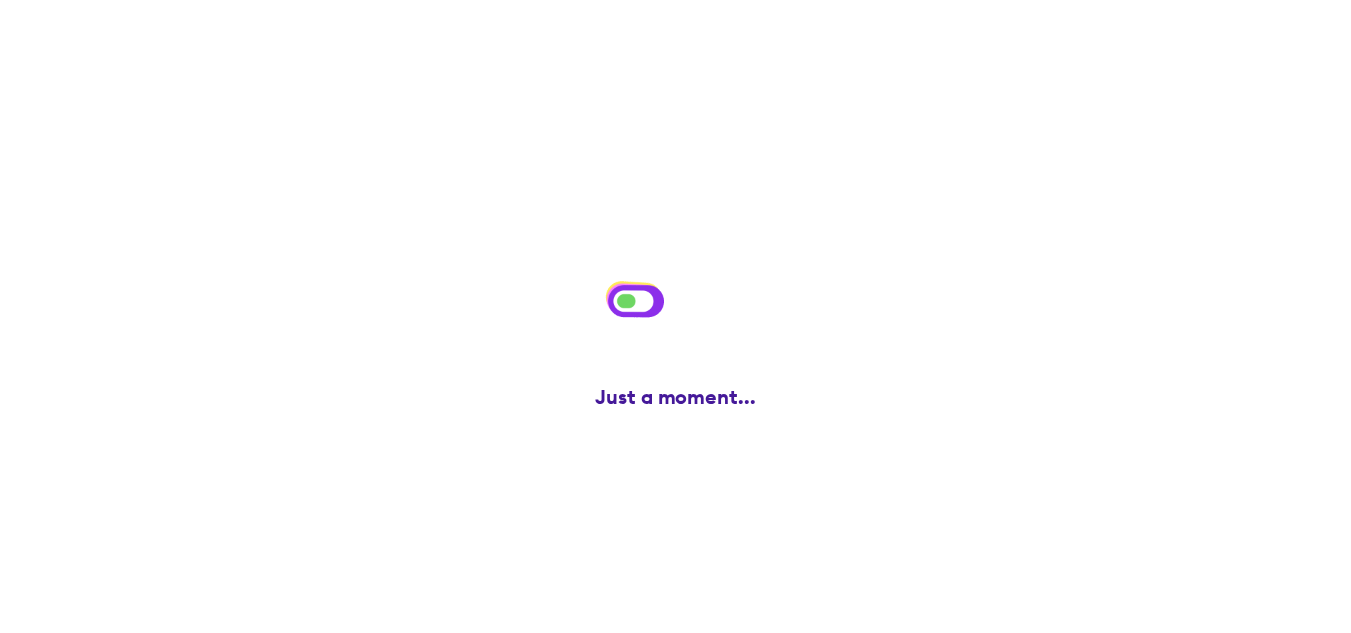 scroll, scrollTop: 0, scrollLeft: 0, axis: both 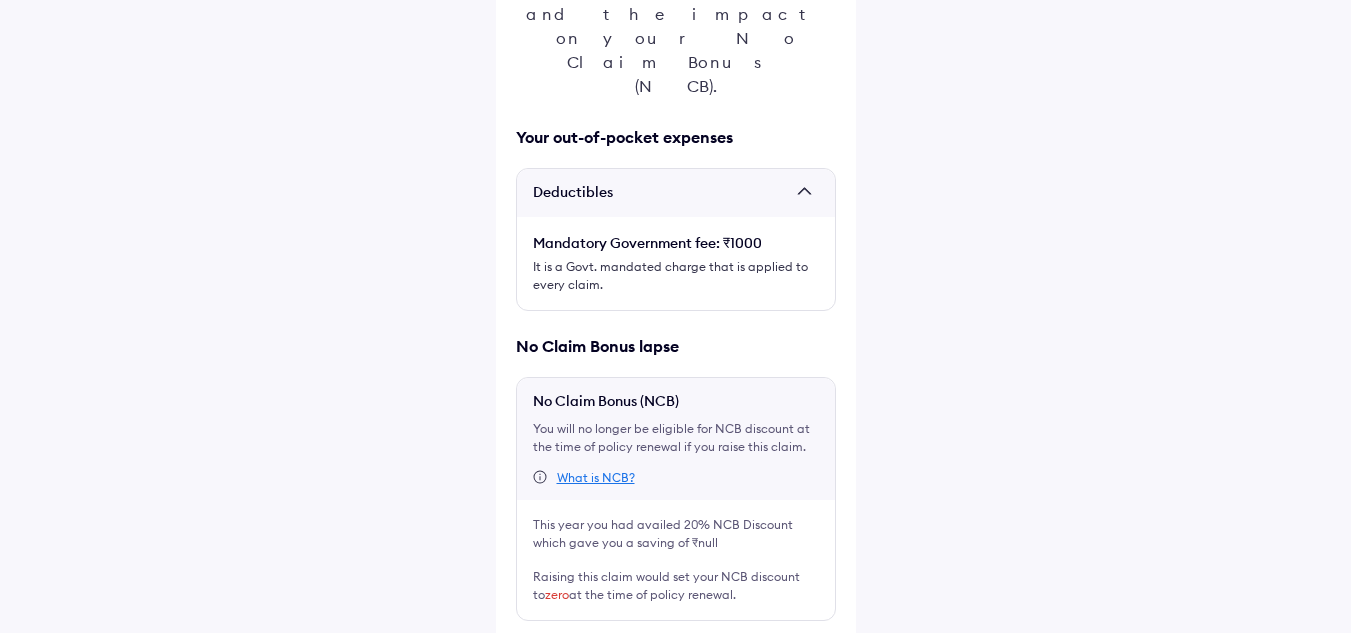 click at bounding box center [524, 653] 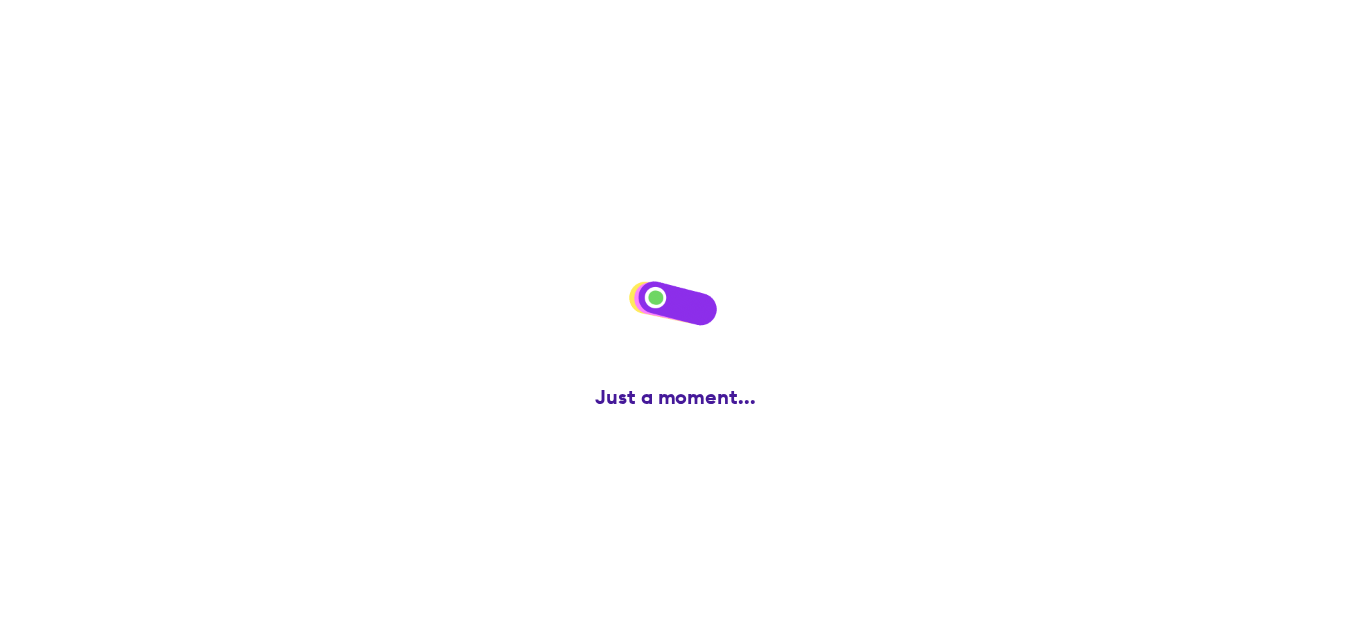 scroll, scrollTop: 0, scrollLeft: 0, axis: both 